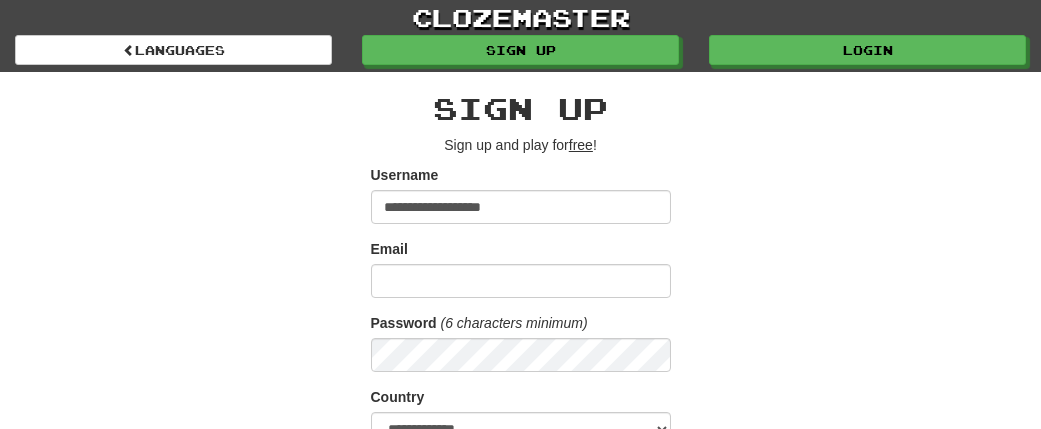 scroll, scrollTop: 0, scrollLeft: 0, axis: both 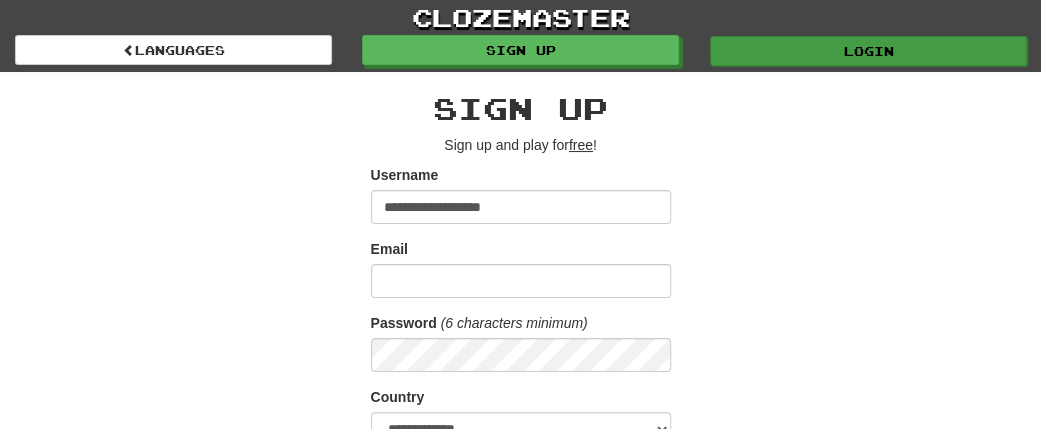 type on "**********" 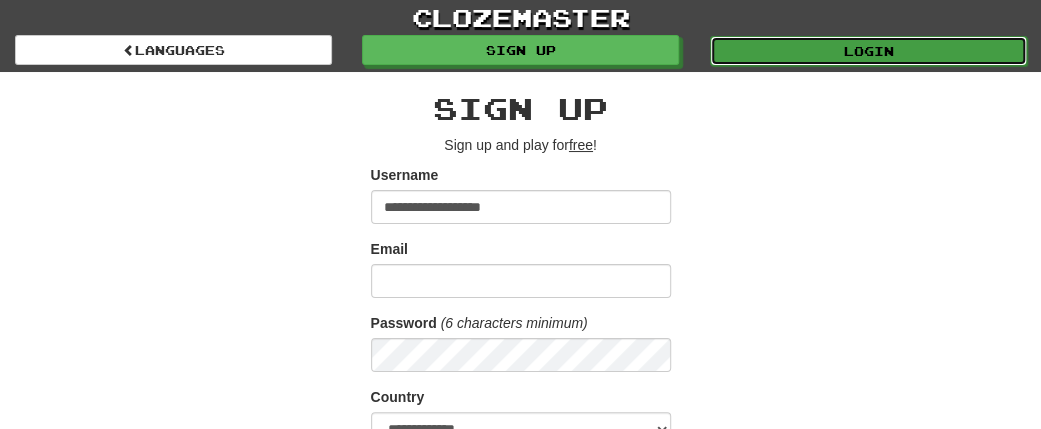 click on "Login" at bounding box center [868, 51] 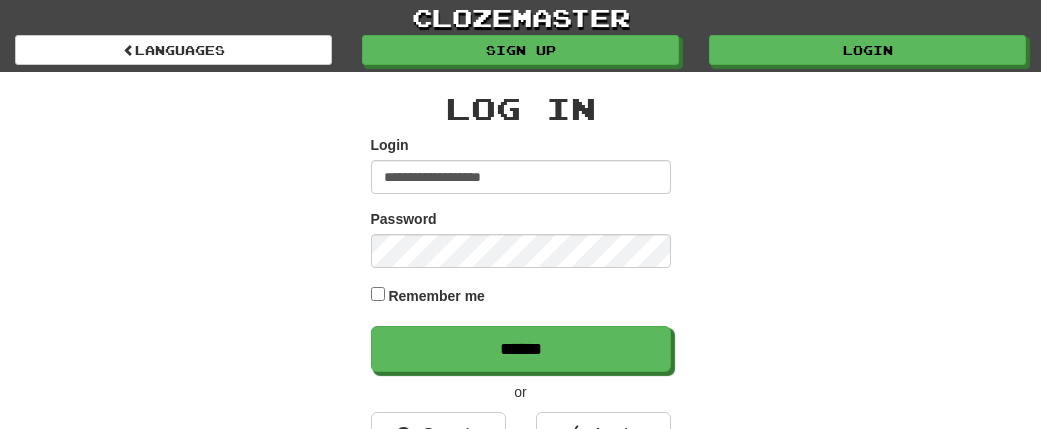scroll, scrollTop: 0, scrollLeft: 0, axis: both 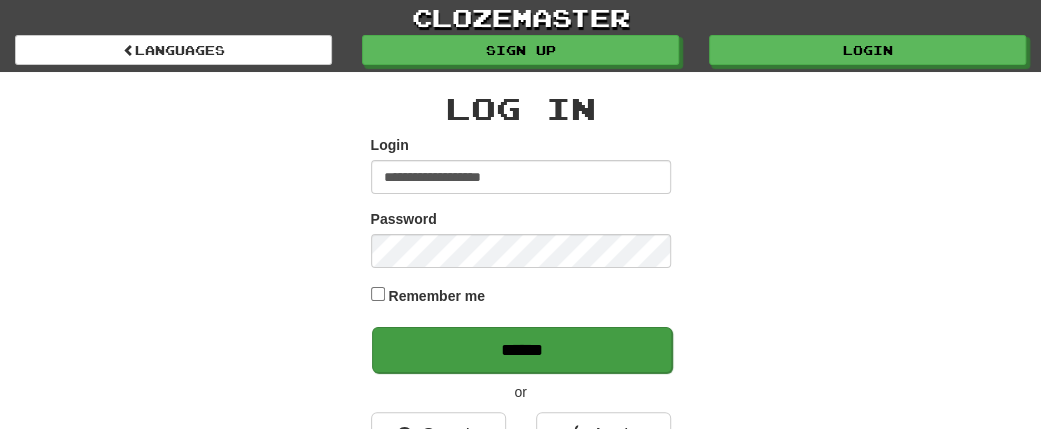 type on "**********" 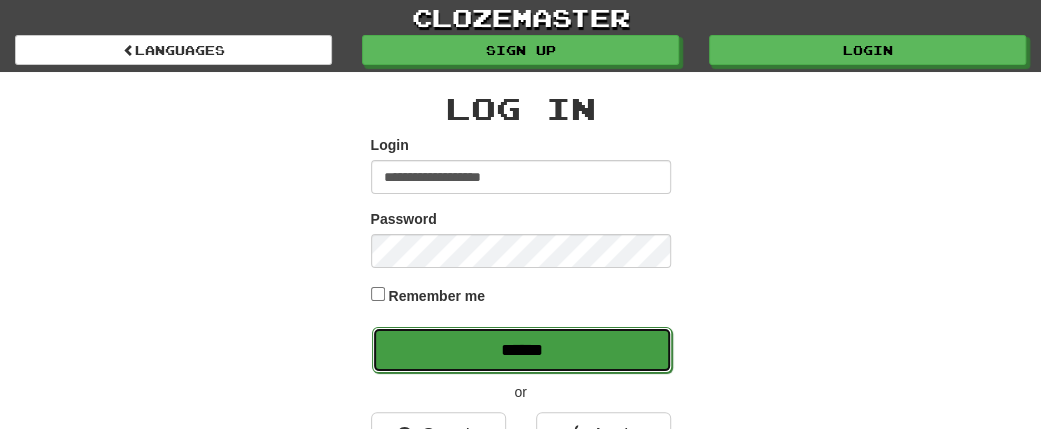 click on "******" at bounding box center (522, 350) 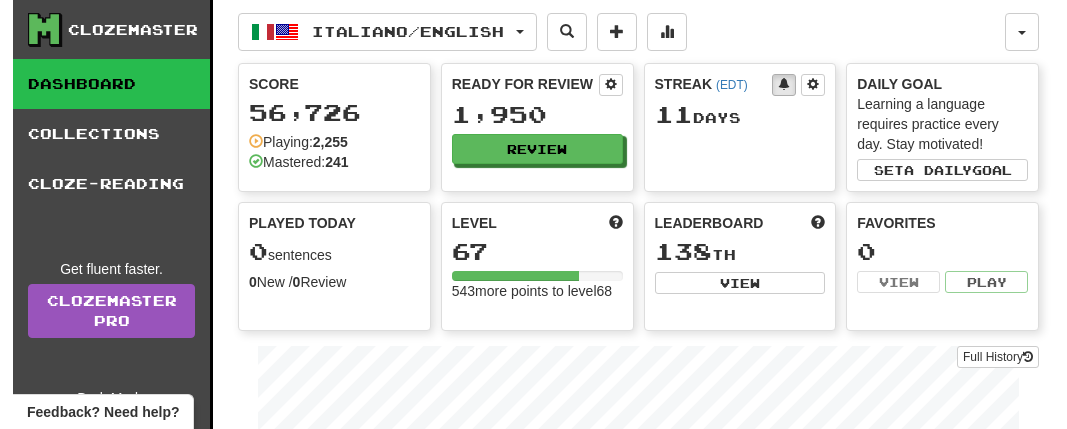 scroll, scrollTop: 0, scrollLeft: 0, axis: both 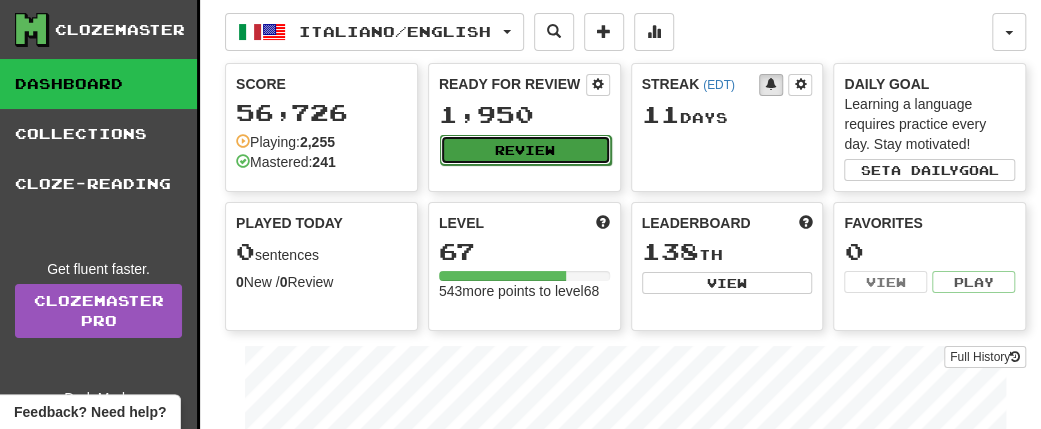 click on "Review" at bounding box center [525, 150] 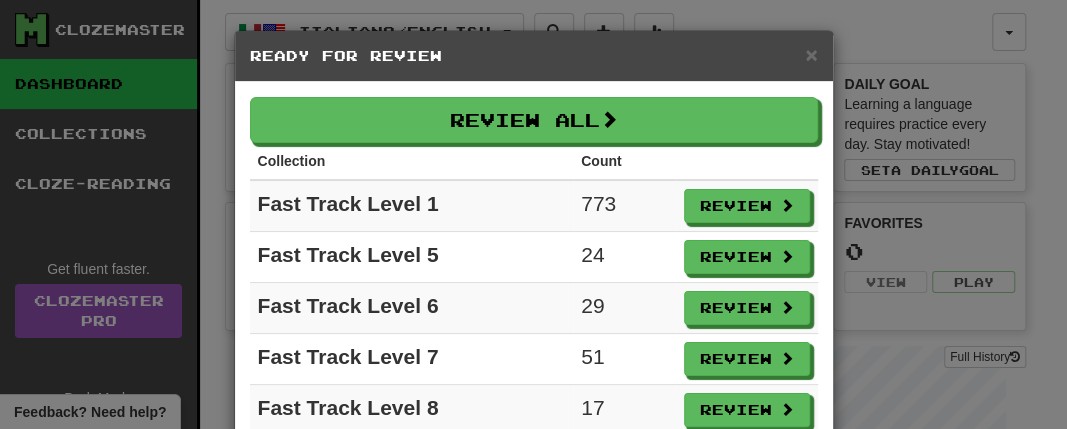 scroll, scrollTop: 166, scrollLeft: 0, axis: vertical 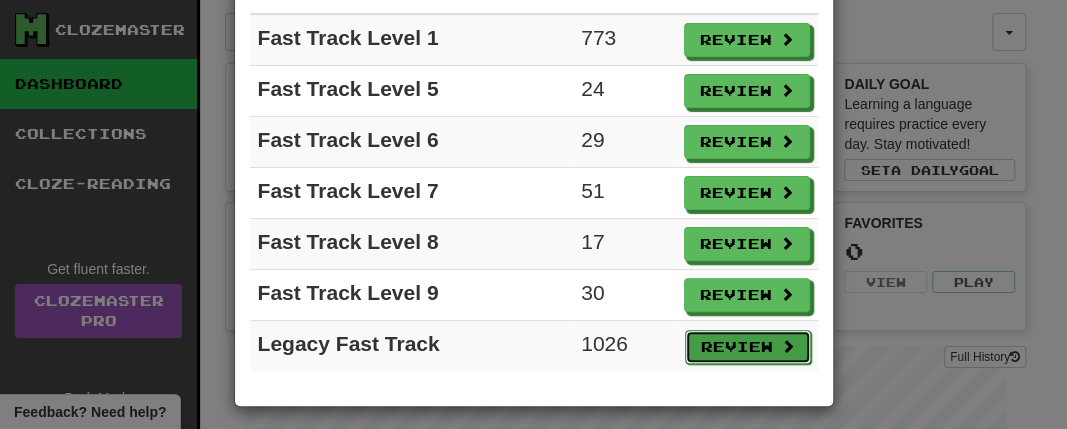 click on "Review" at bounding box center (748, 347) 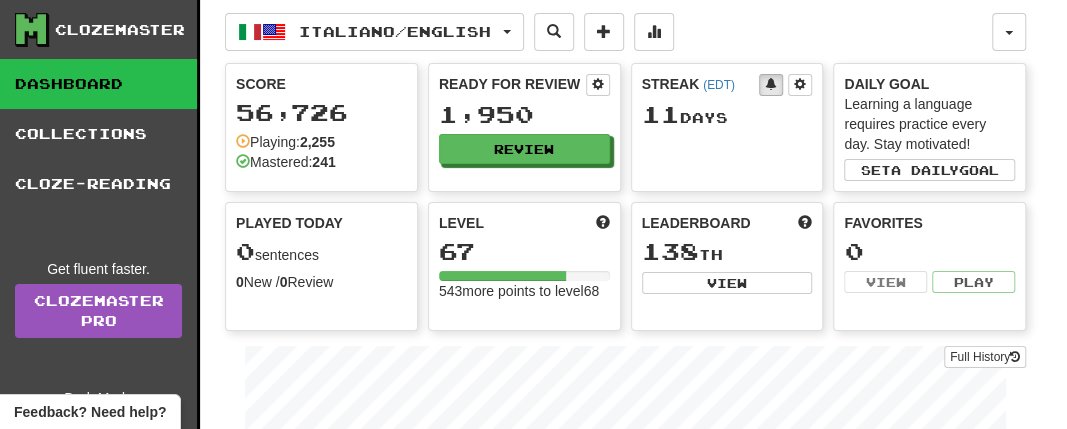 select on "**" 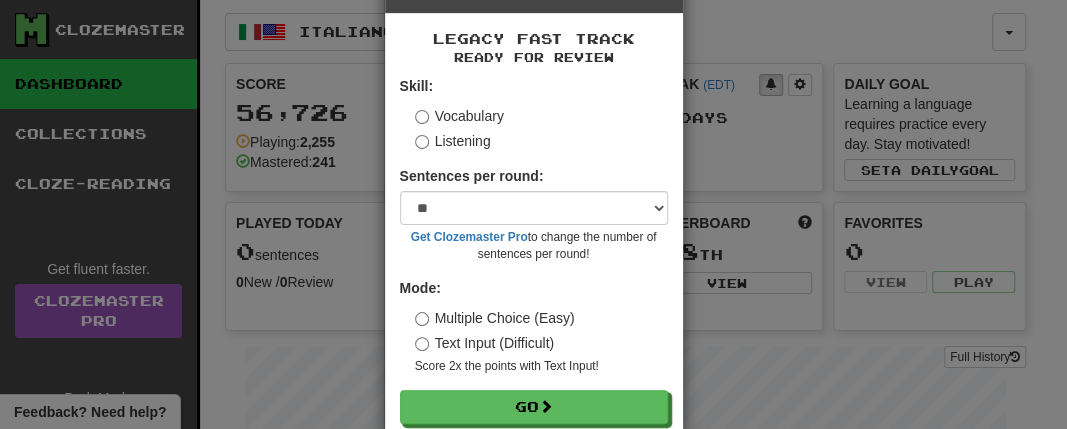 scroll, scrollTop: 109, scrollLeft: 0, axis: vertical 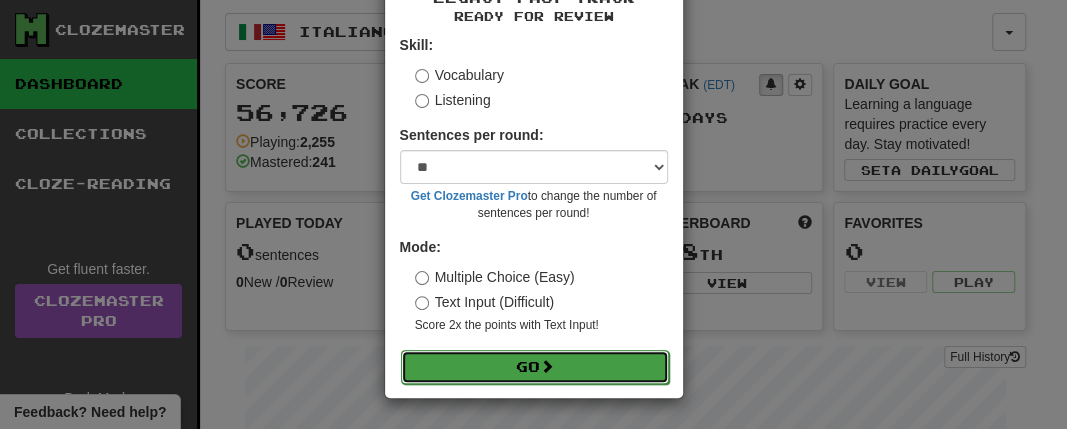 click on "Go" at bounding box center (535, 367) 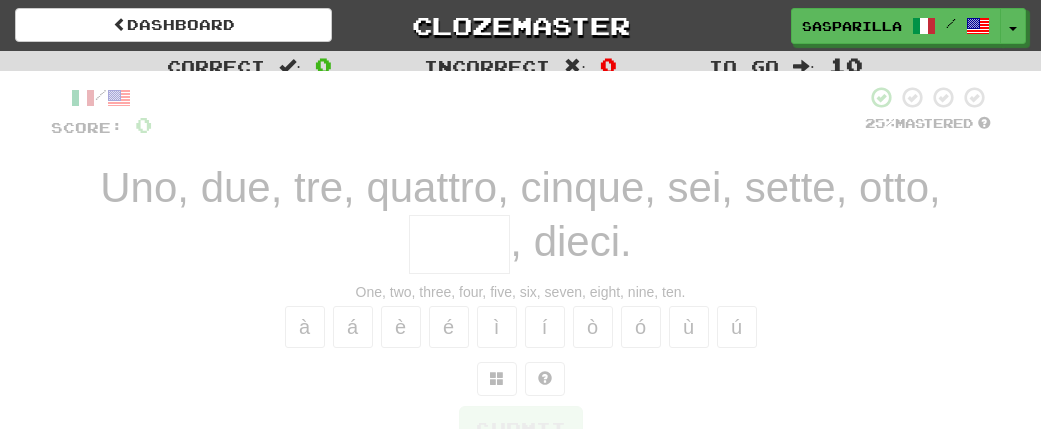 scroll, scrollTop: 0, scrollLeft: 0, axis: both 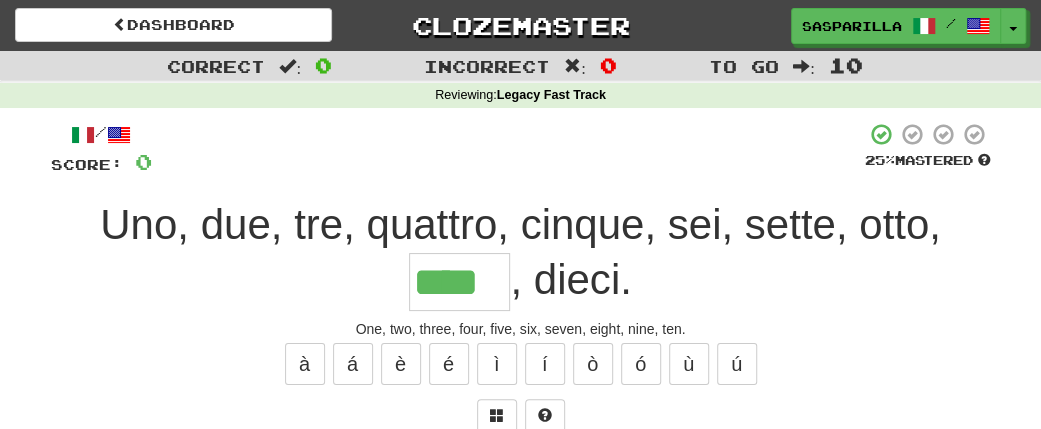 type on "****" 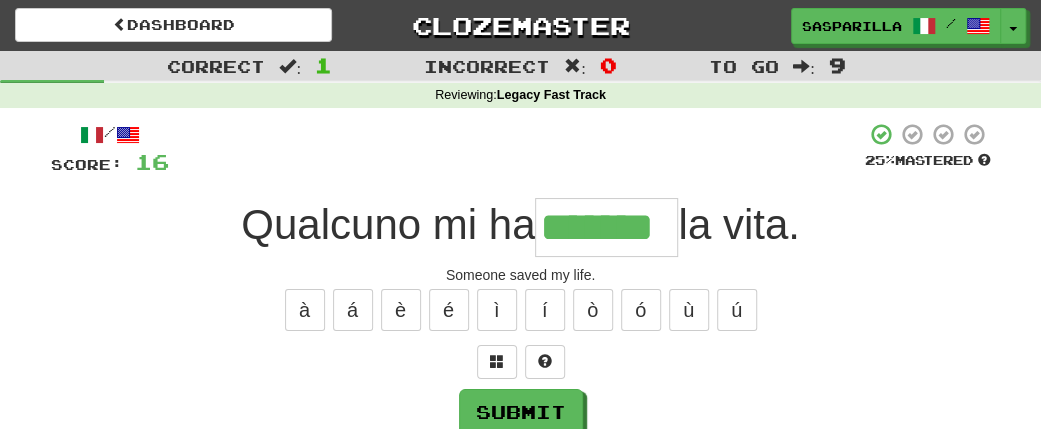 type on "*******" 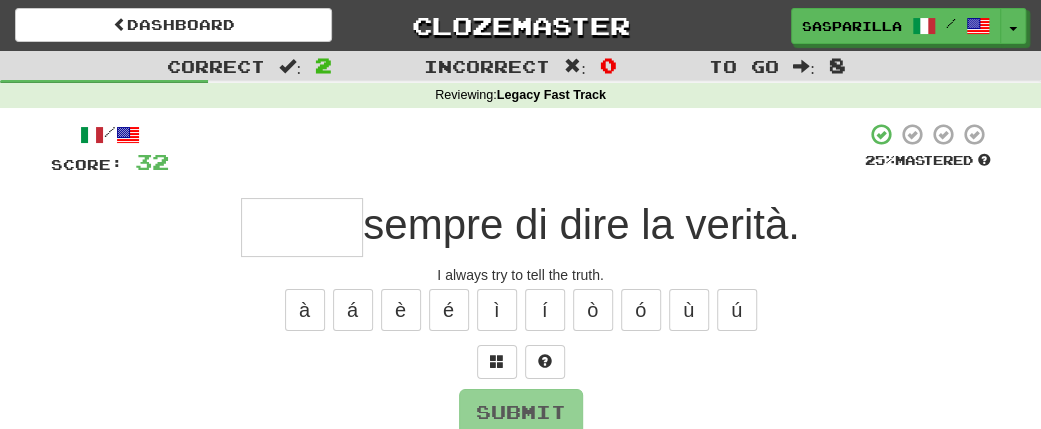 type on "*" 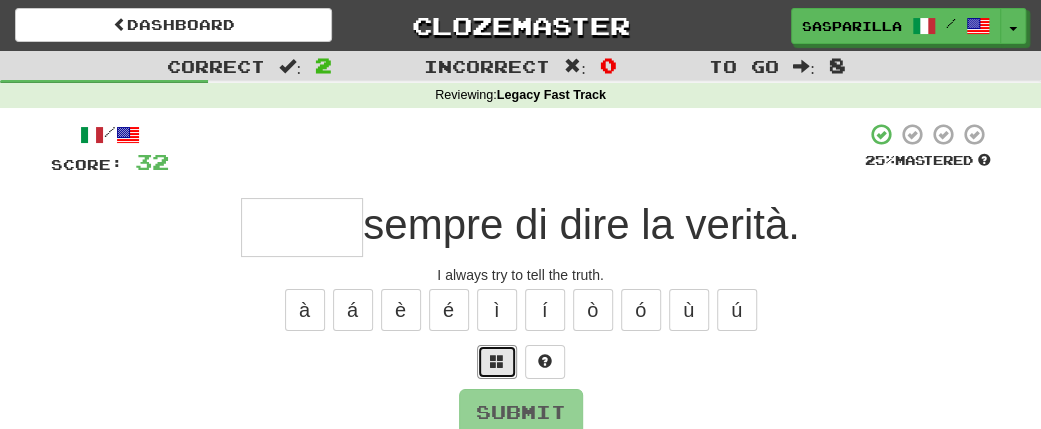 click at bounding box center [497, 361] 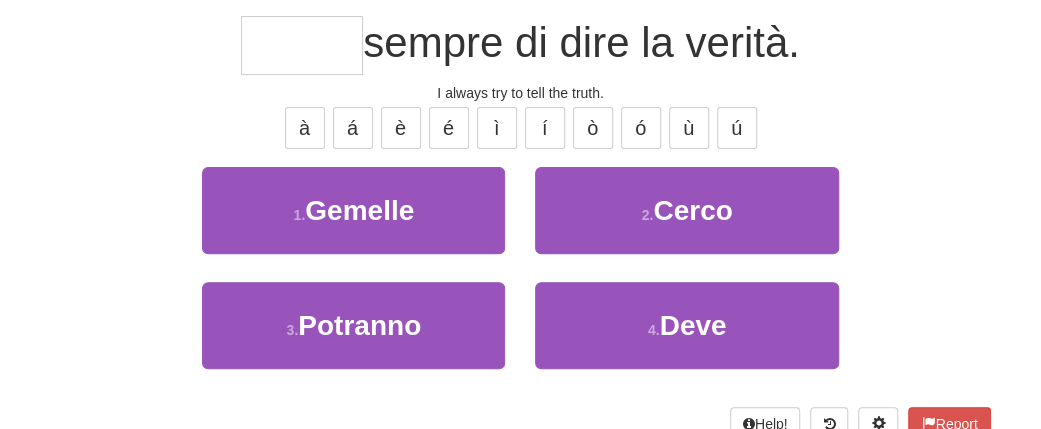 scroll, scrollTop: 192, scrollLeft: 0, axis: vertical 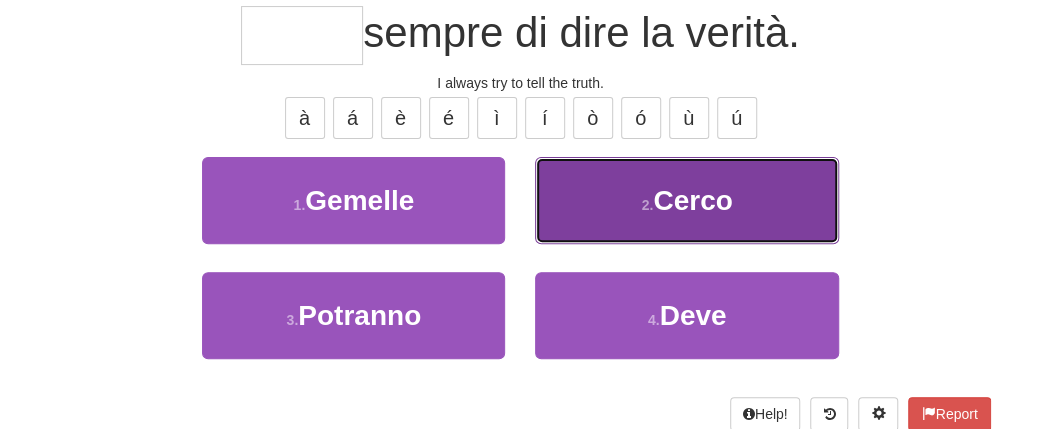click on "Cerco" at bounding box center [692, 200] 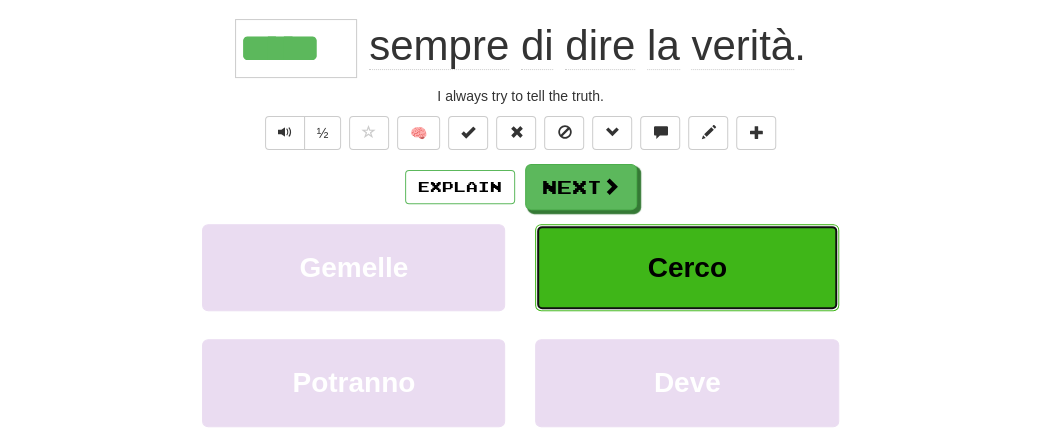 scroll, scrollTop: 204, scrollLeft: 0, axis: vertical 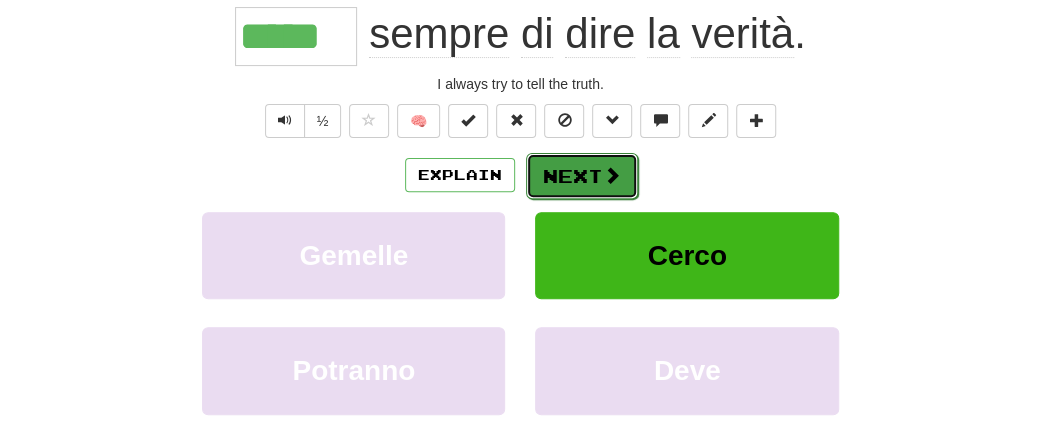 click at bounding box center (612, 175) 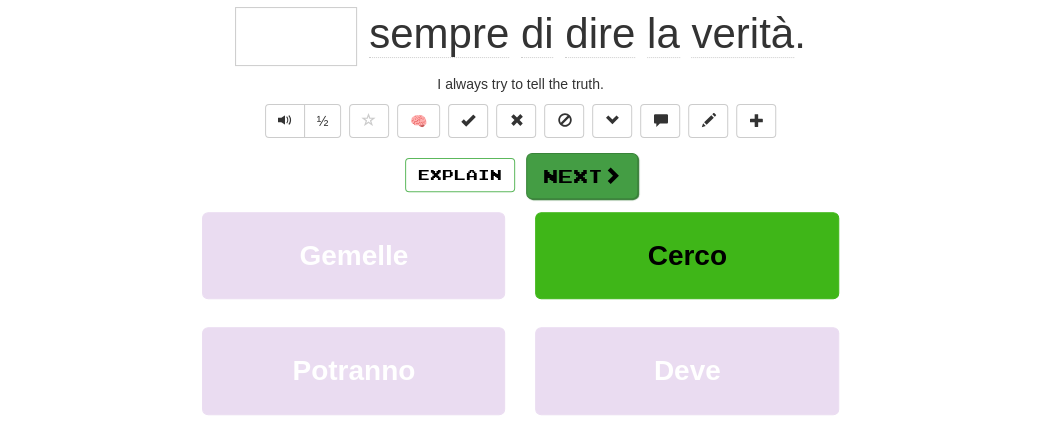 scroll, scrollTop: 192, scrollLeft: 0, axis: vertical 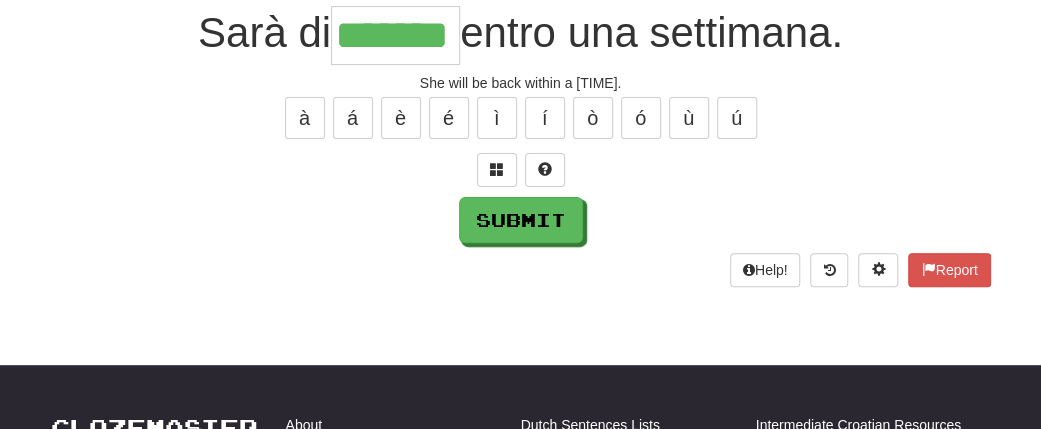 type on "*******" 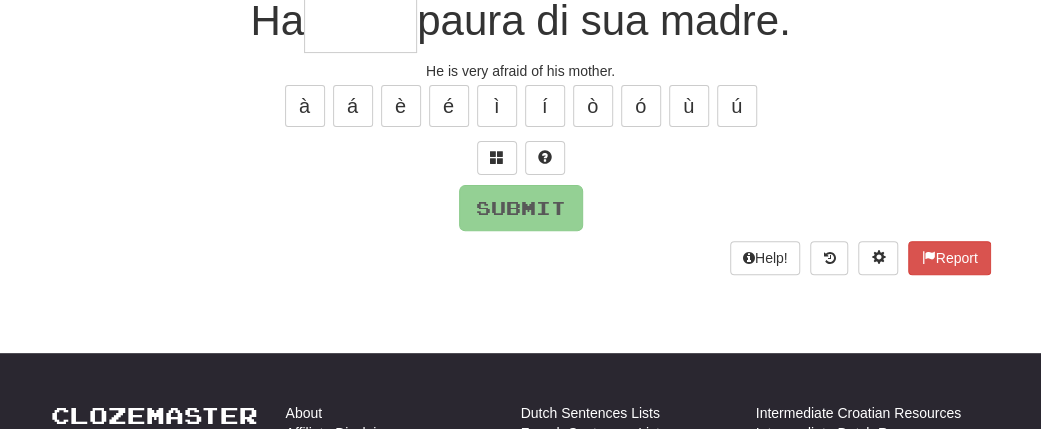 scroll, scrollTop: 192, scrollLeft: 0, axis: vertical 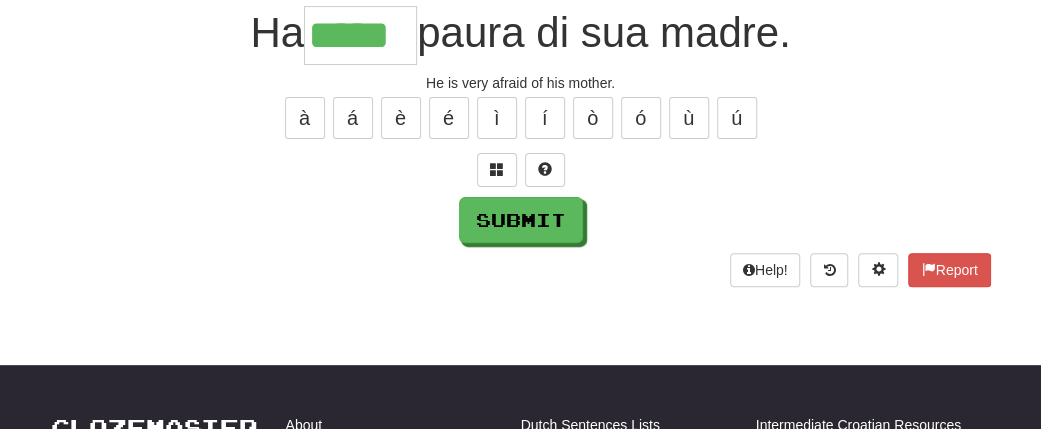 type on "*****" 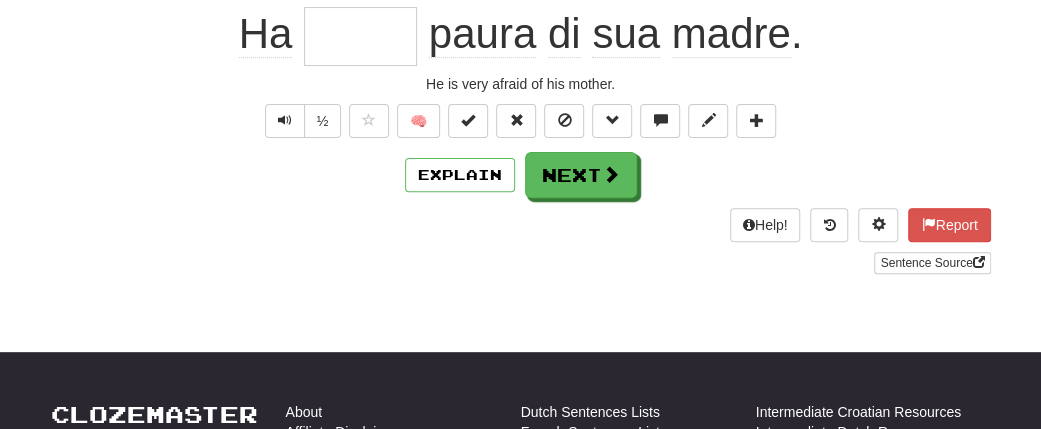 scroll, scrollTop: 192, scrollLeft: 0, axis: vertical 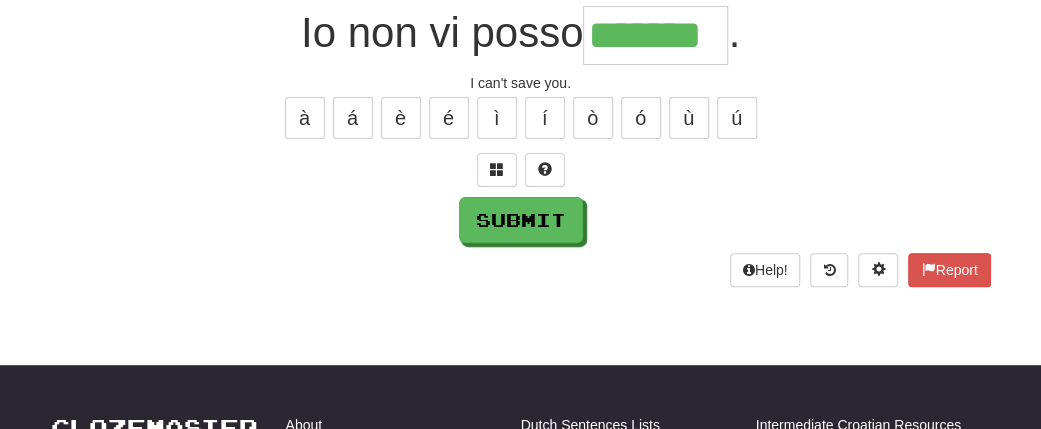 type on "*******" 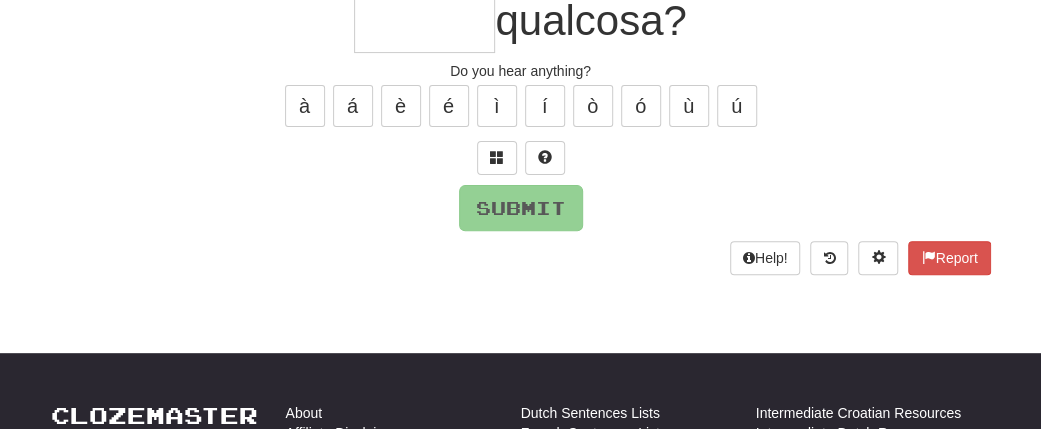 scroll, scrollTop: 192, scrollLeft: 0, axis: vertical 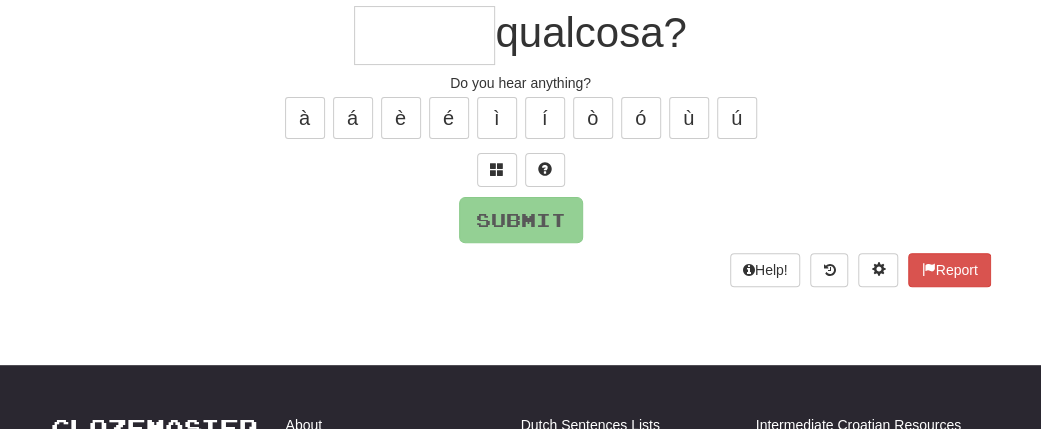 type on "*" 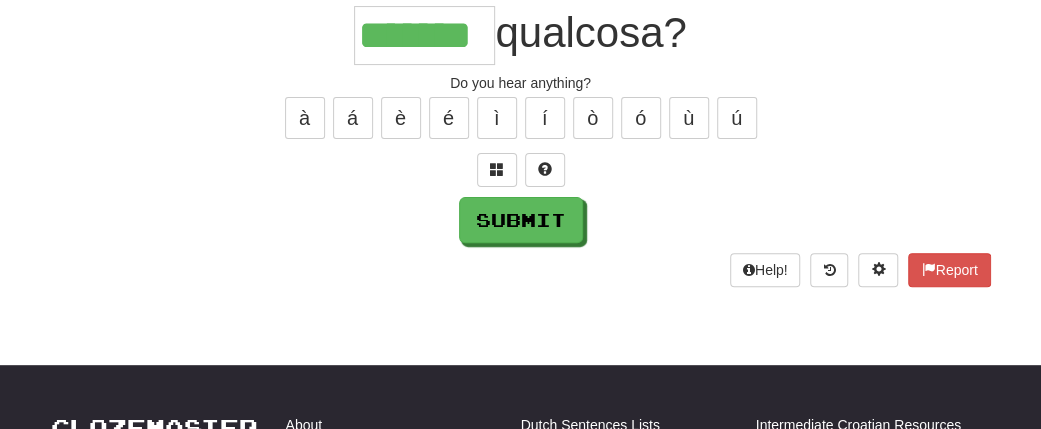 type on "*******" 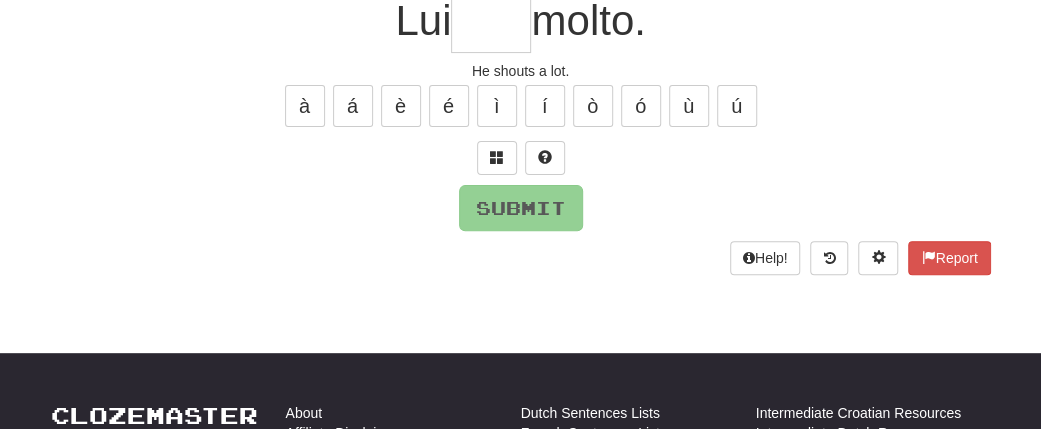 scroll, scrollTop: 192, scrollLeft: 0, axis: vertical 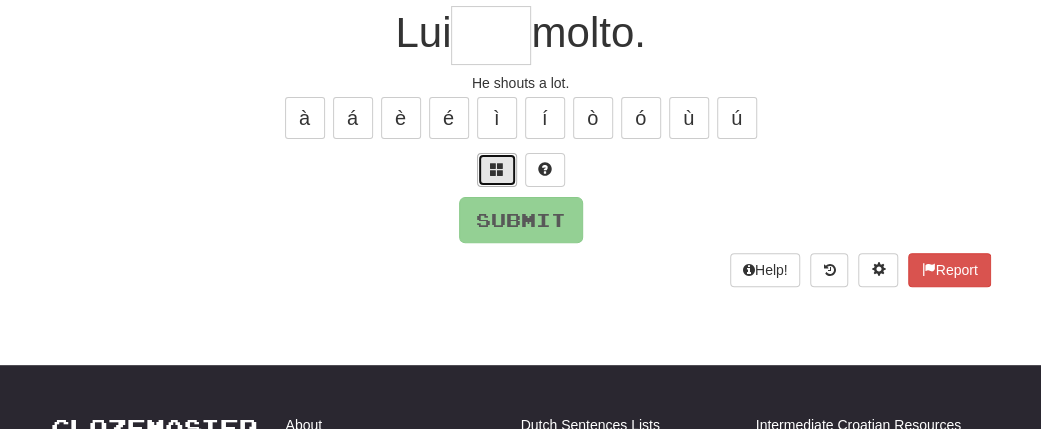 click at bounding box center (497, 169) 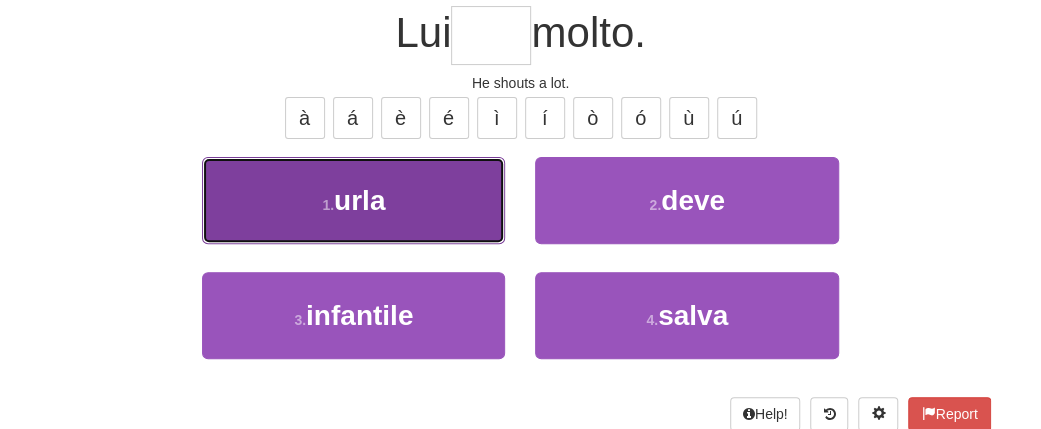 click on "1 .  urla" at bounding box center [353, 200] 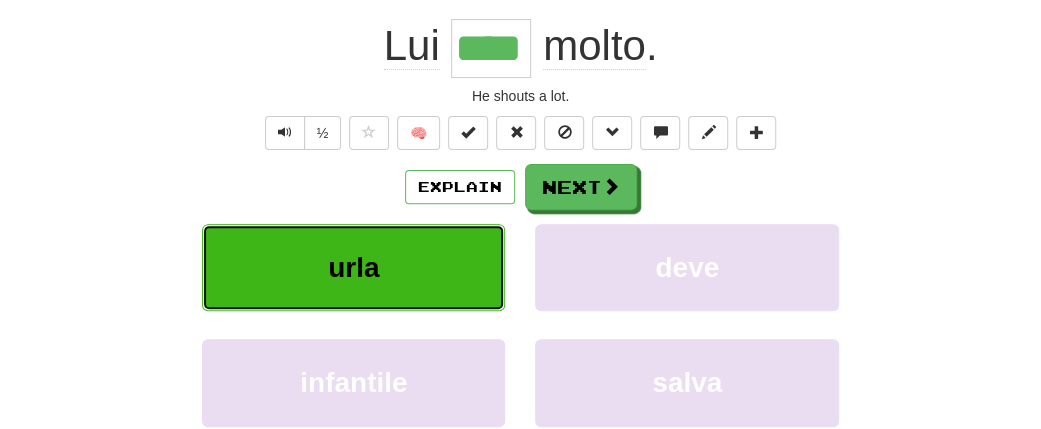scroll, scrollTop: 204, scrollLeft: 0, axis: vertical 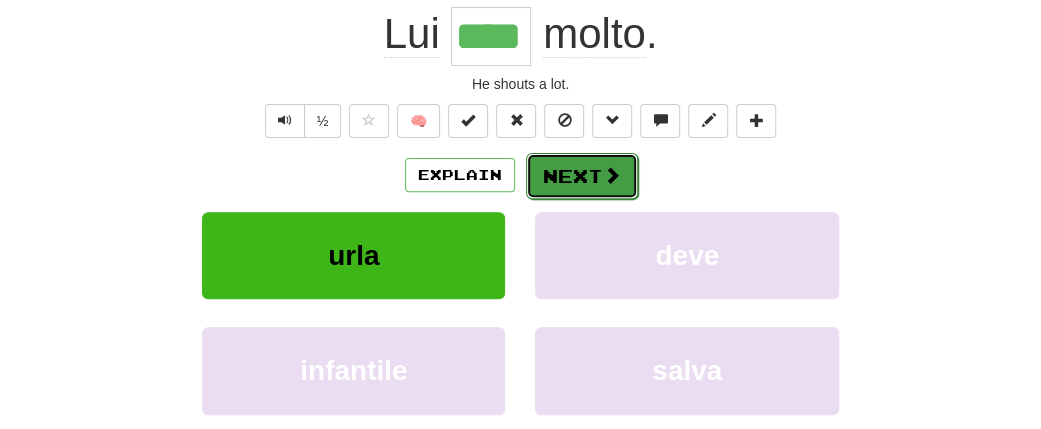 click on "Next" at bounding box center [582, 176] 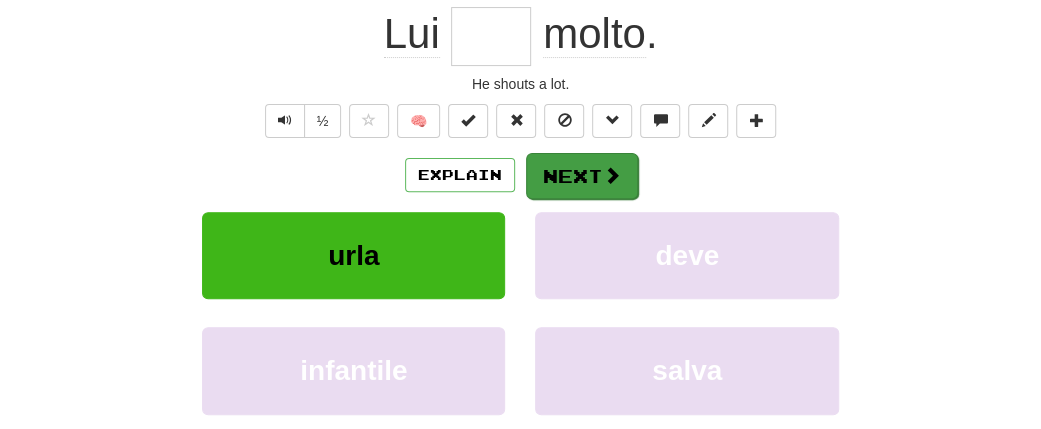 scroll, scrollTop: 192, scrollLeft: 0, axis: vertical 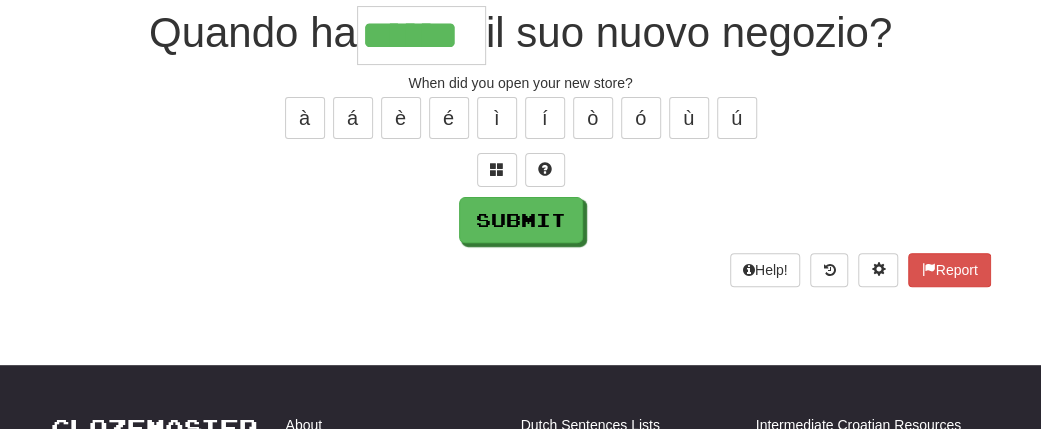 type on "******" 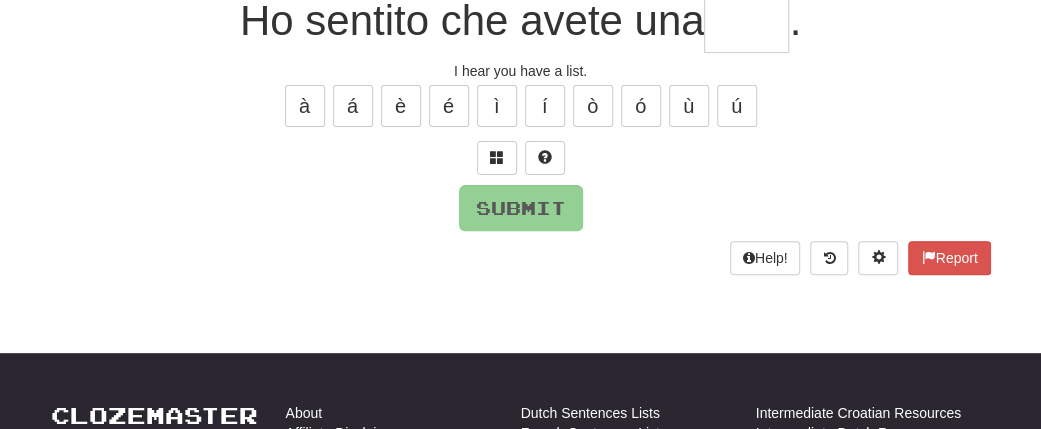 scroll, scrollTop: 192, scrollLeft: 0, axis: vertical 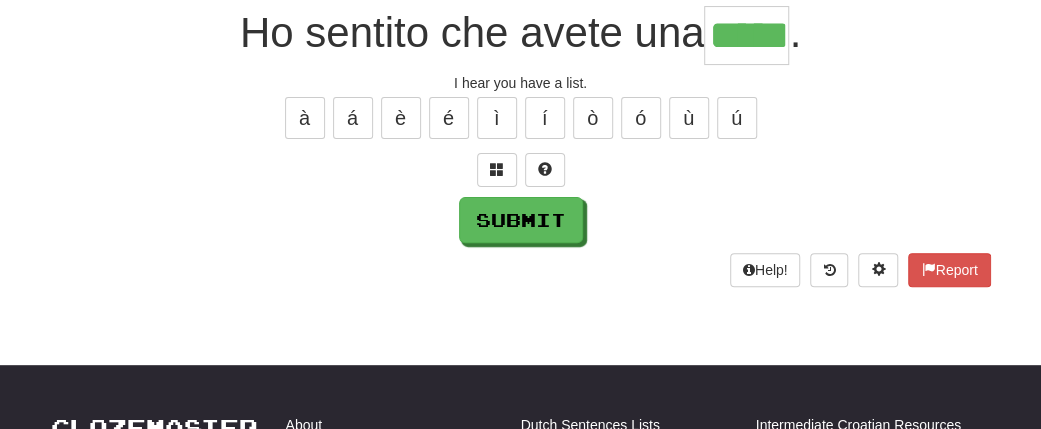 type on "*****" 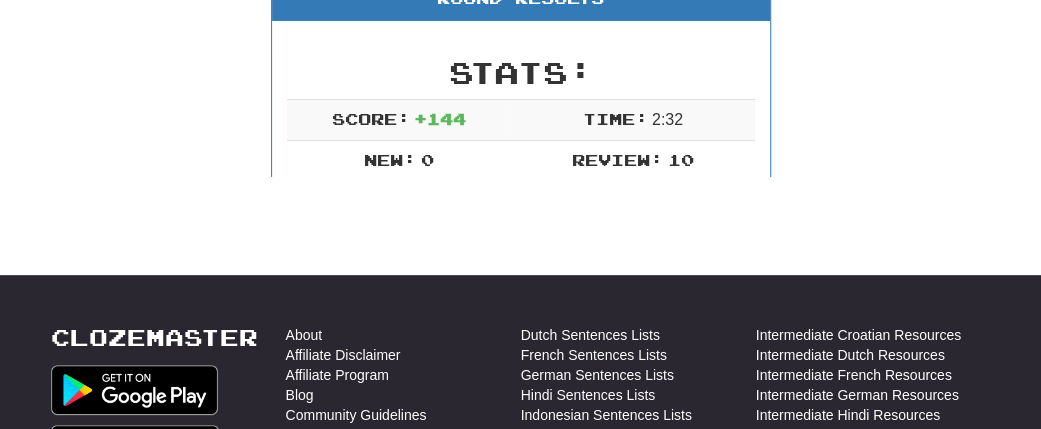 scroll, scrollTop: 292, scrollLeft: 0, axis: vertical 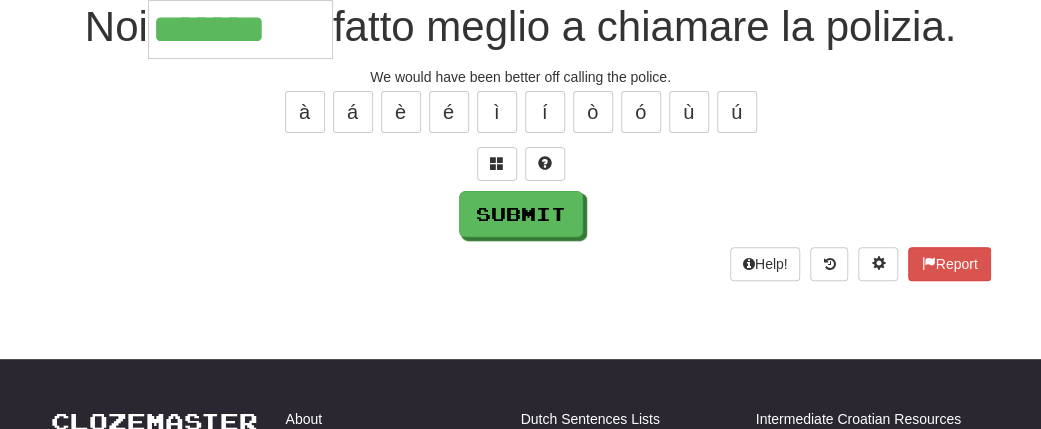 type on "*******" 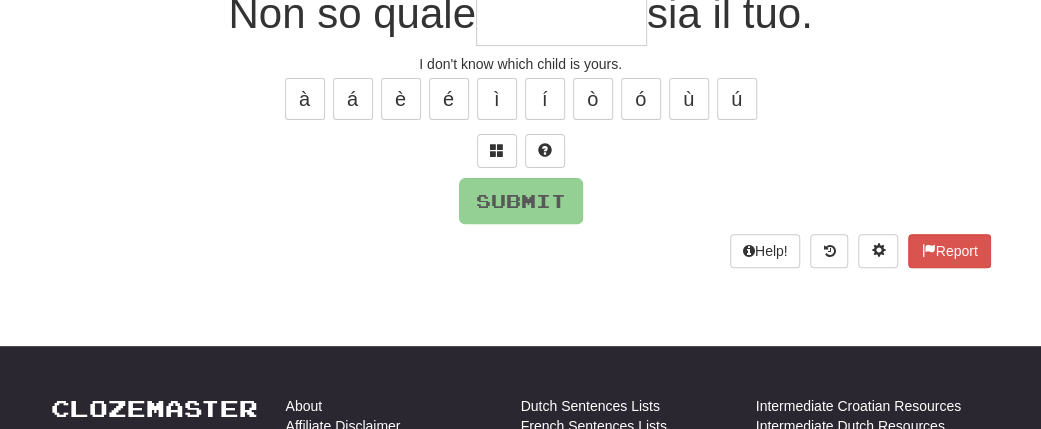 scroll, scrollTop: 198, scrollLeft: 0, axis: vertical 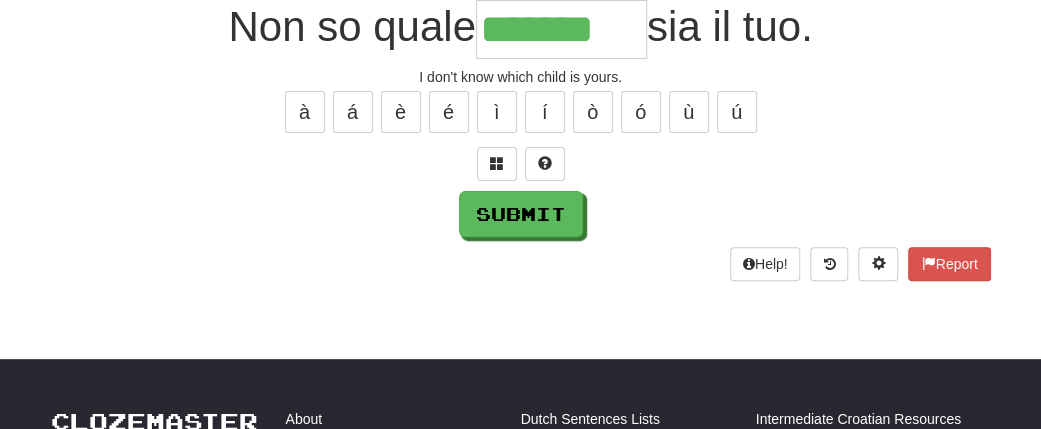 type on "*******" 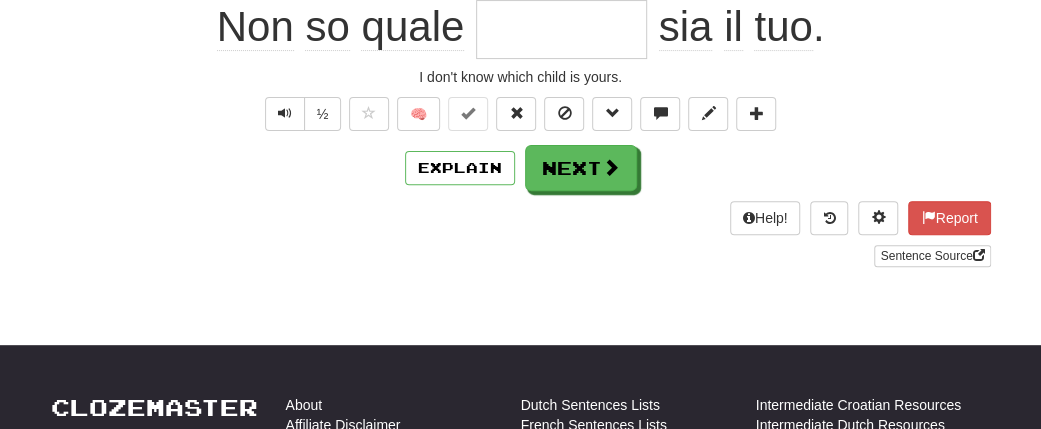 scroll, scrollTop: 198, scrollLeft: 0, axis: vertical 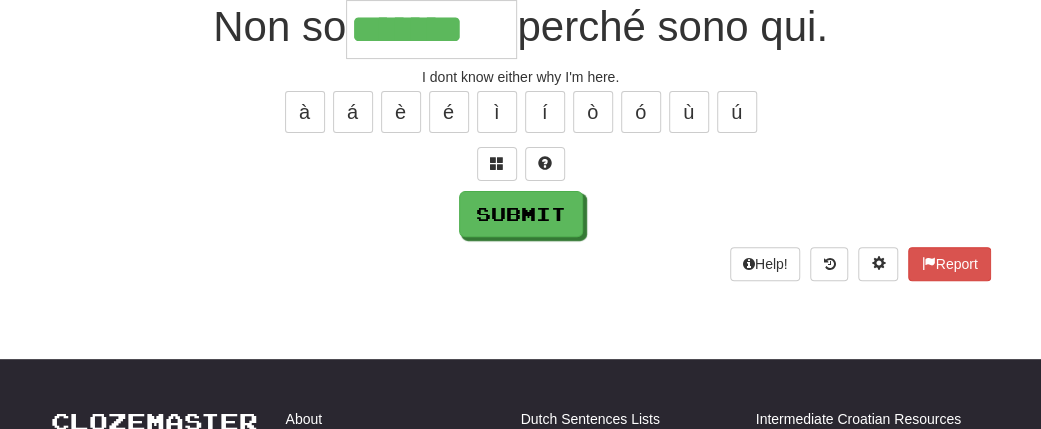 type on "*******" 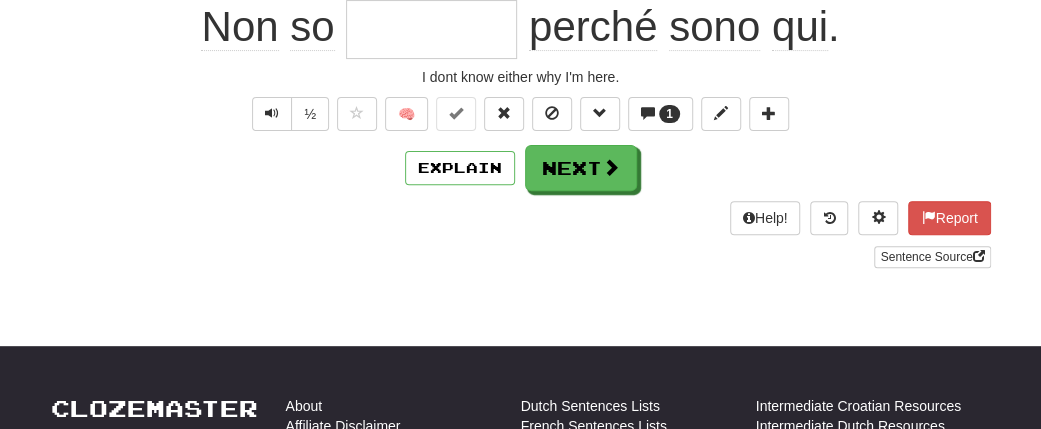 scroll, scrollTop: 198, scrollLeft: 0, axis: vertical 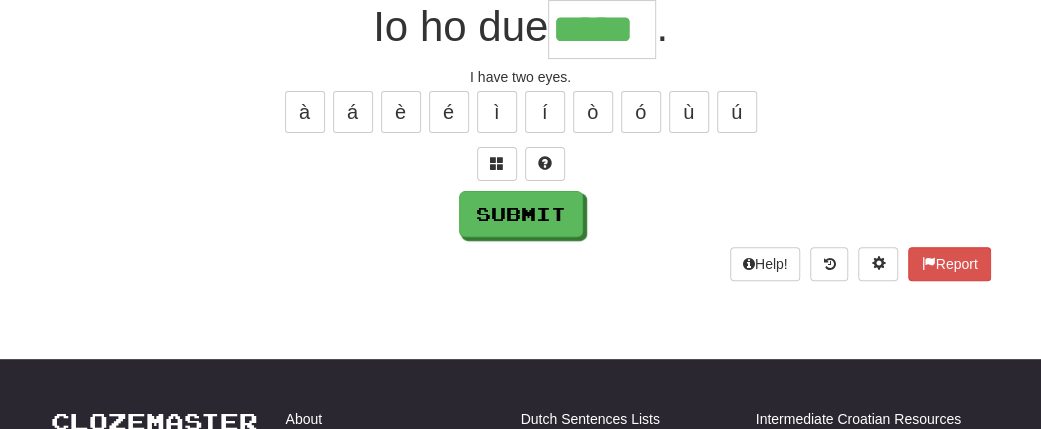 type on "*****" 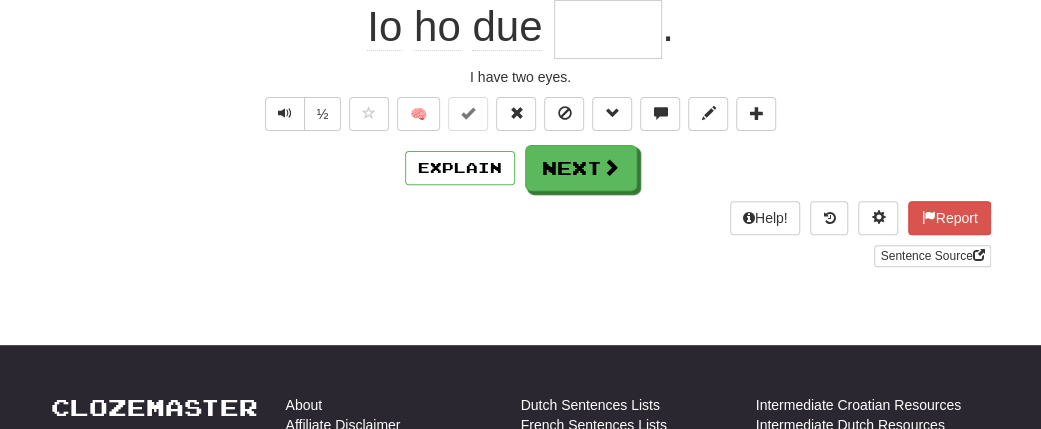 scroll, scrollTop: 198, scrollLeft: 0, axis: vertical 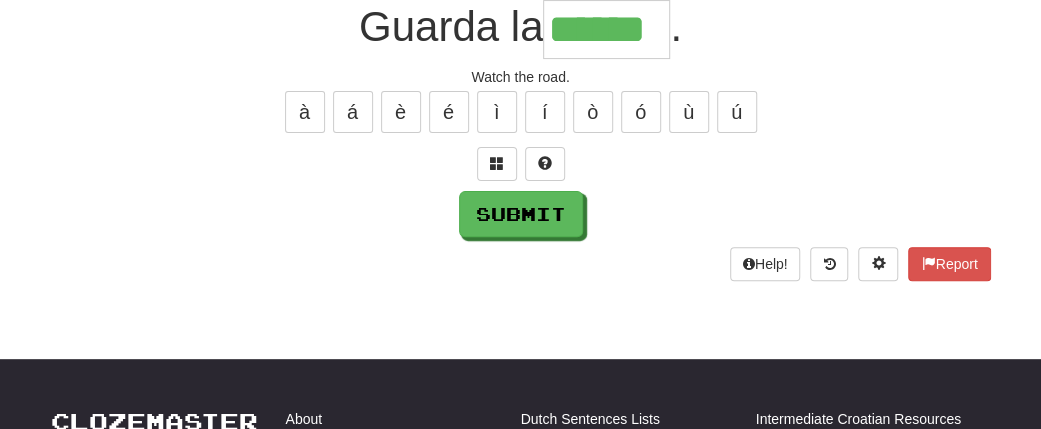 type on "******" 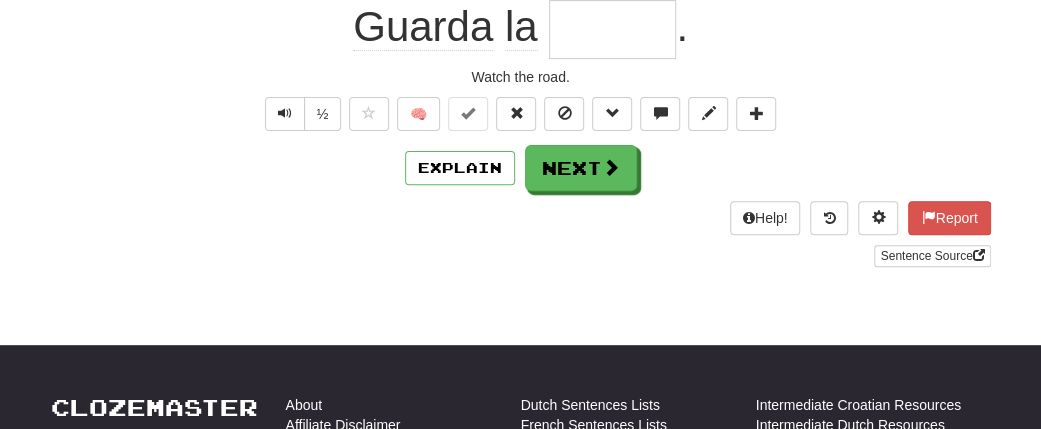 scroll, scrollTop: 198, scrollLeft: 0, axis: vertical 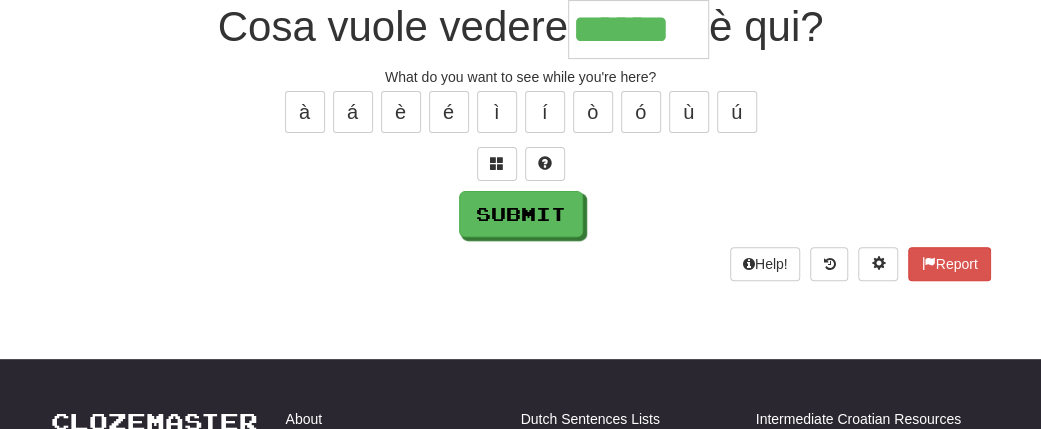 type on "******" 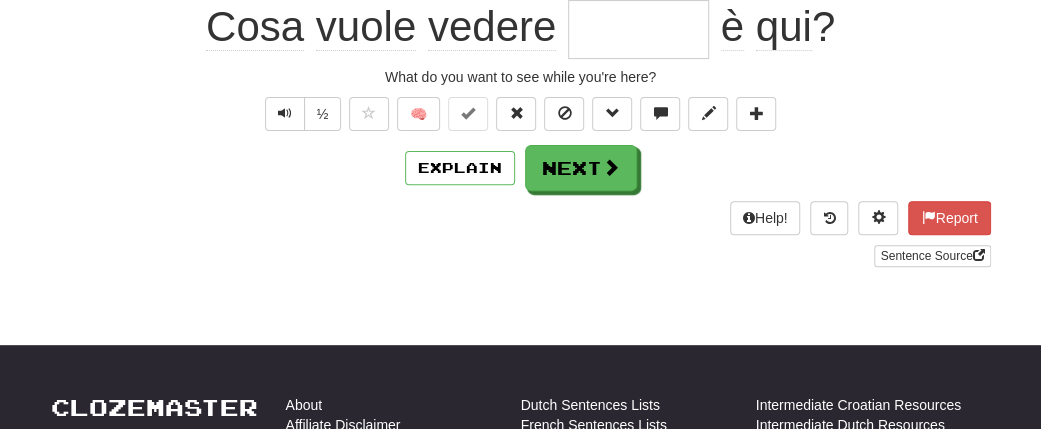 scroll, scrollTop: 198, scrollLeft: 0, axis: vertical 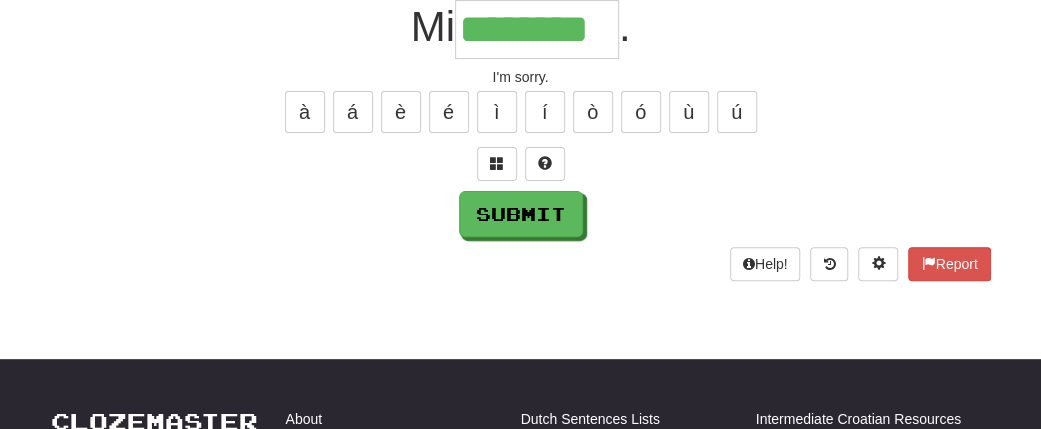type on "********" 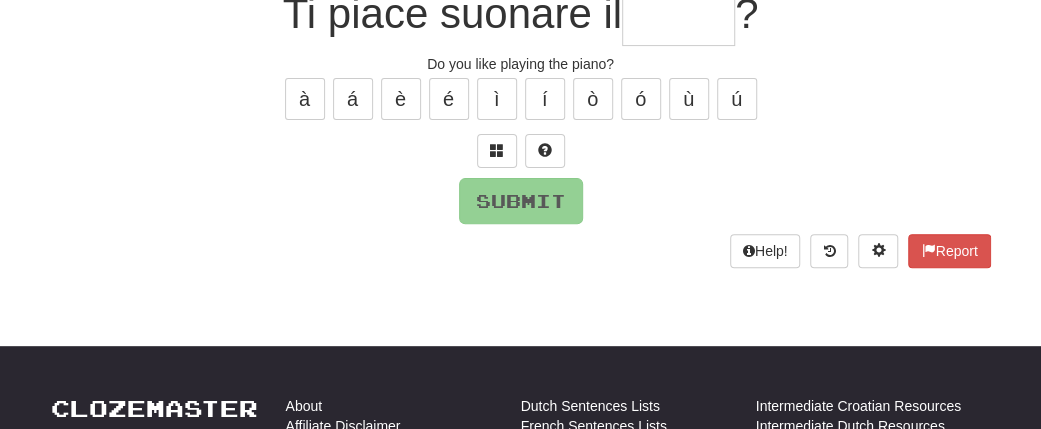 scroll, scrollTop: 198, scrollLeft: 0, axis: vertical 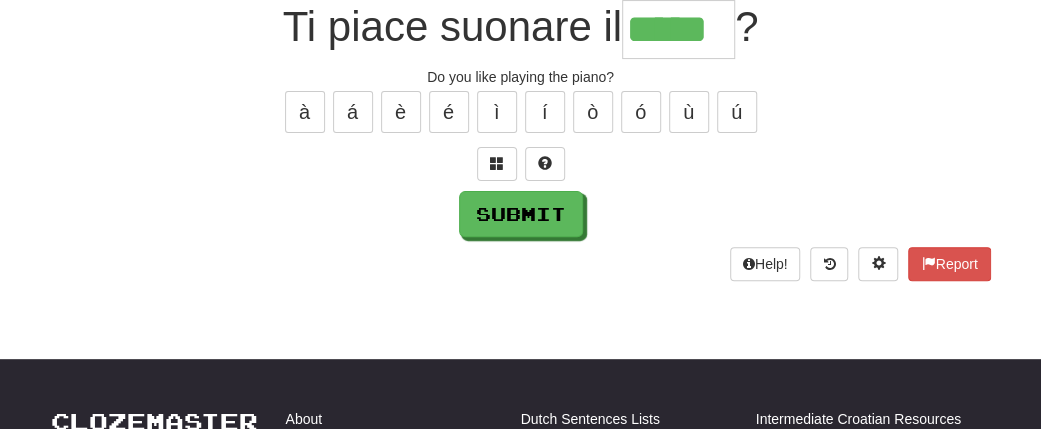 type on "*****" 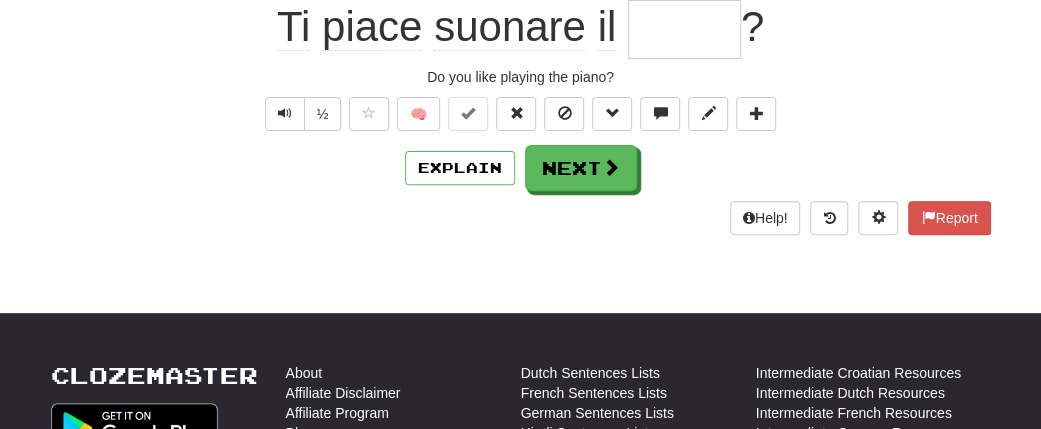 scroll, scrollTop: 198, scrollLeft: 0, axis: vertical 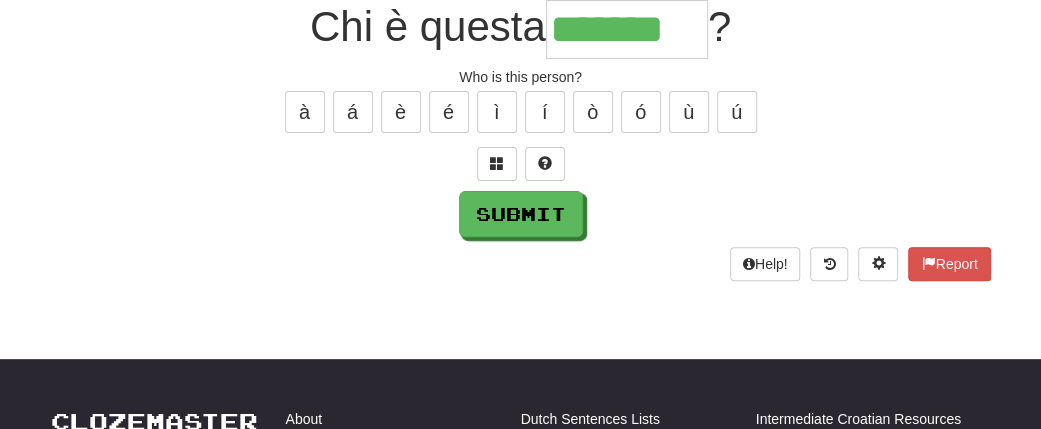 type on "*******" 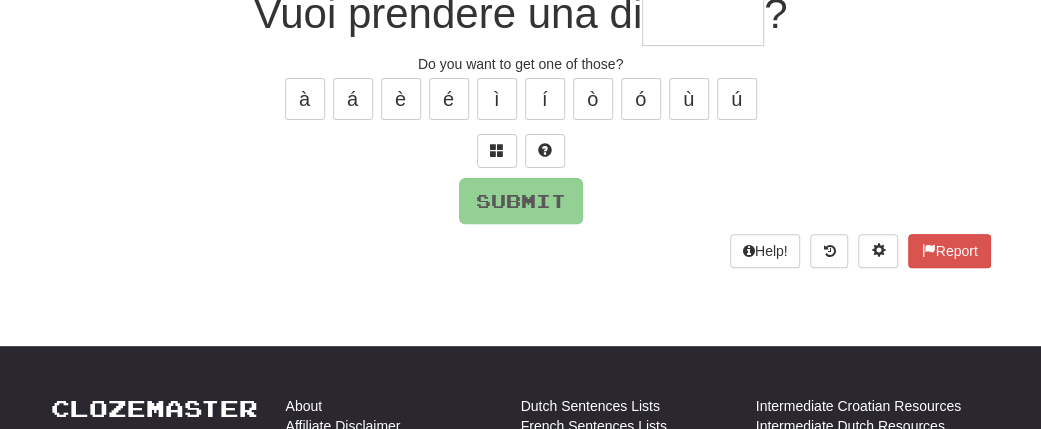 scroll, scrollTop: 198, scrollLeft: 0, axis: vertical 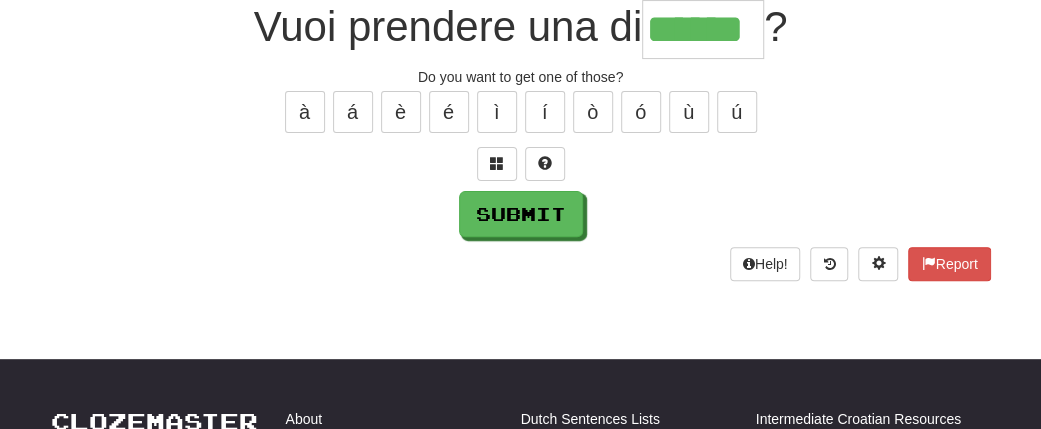 type on "******" 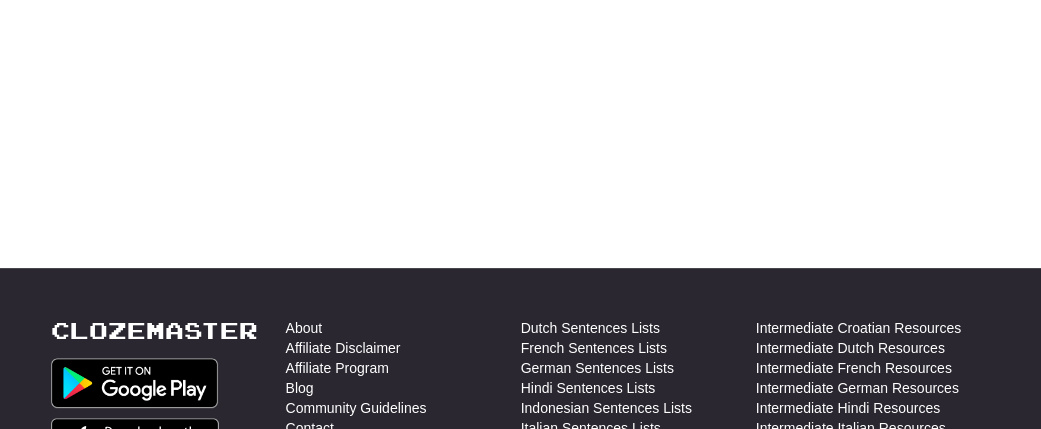 scroll, scrollTop: 299, scrollLeft: 0, axis: vertical 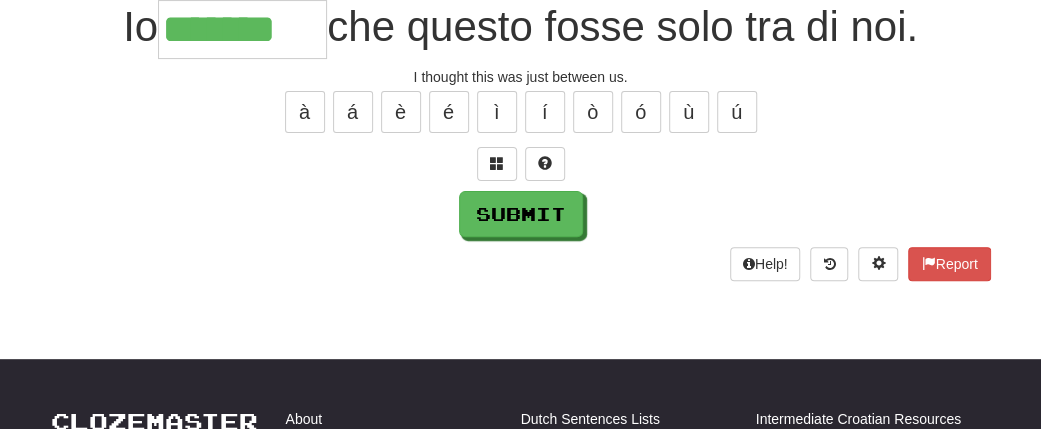 type on "*******" 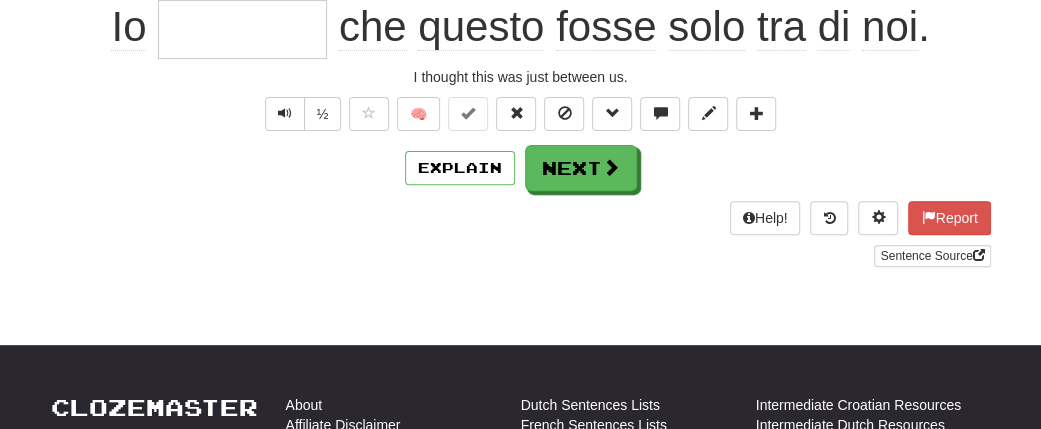 scroll, scrollTop: 198, scrollLeft: 0, axis: vertical 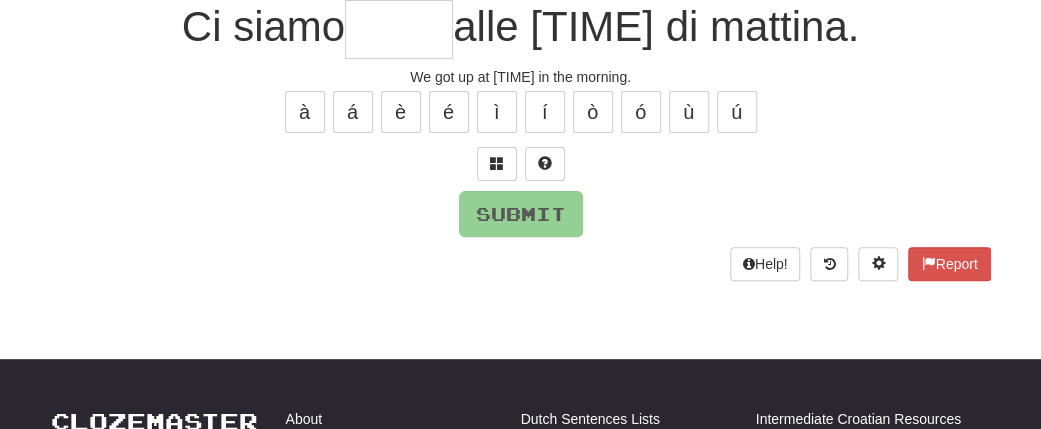 type on "*" 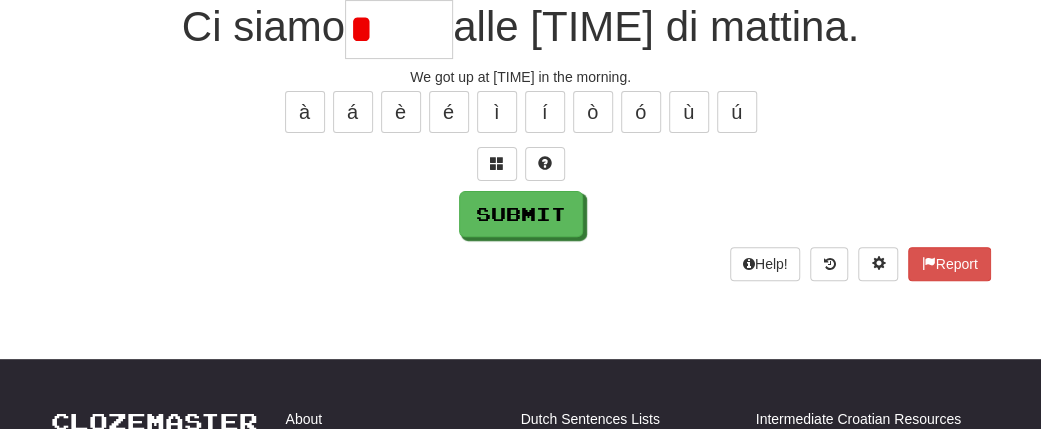 type on "*" 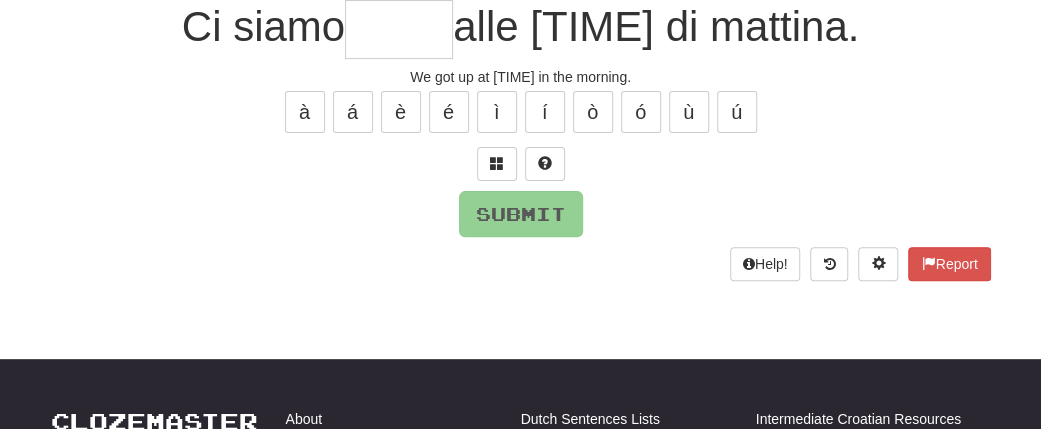 type on "*" 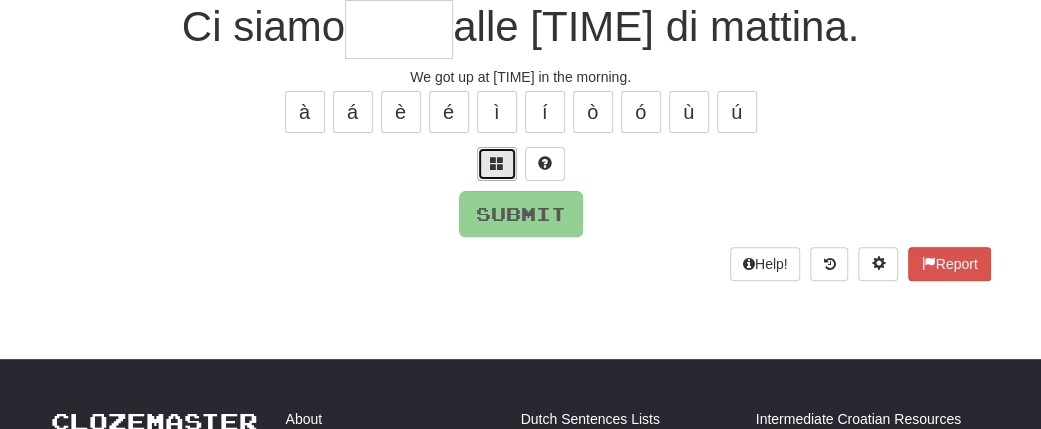 click at bounding box center (497, 164) 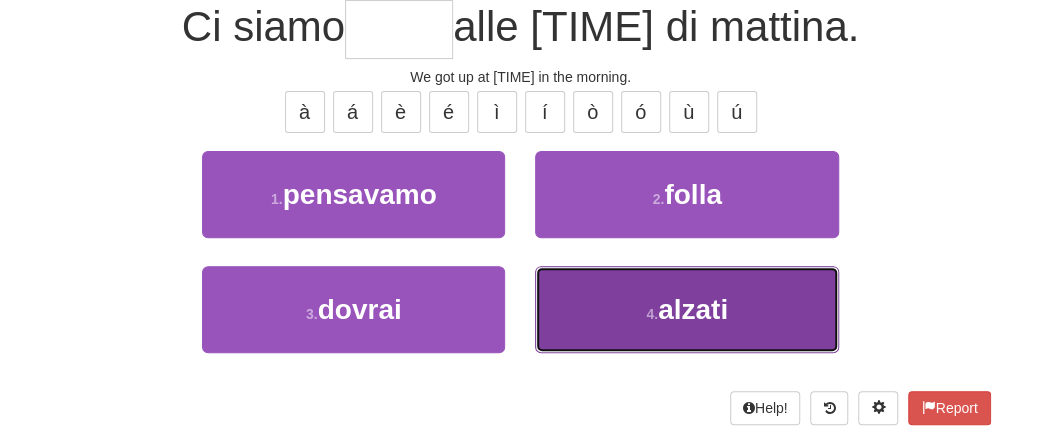 click on "alzati" at bounding box center (693, 309) 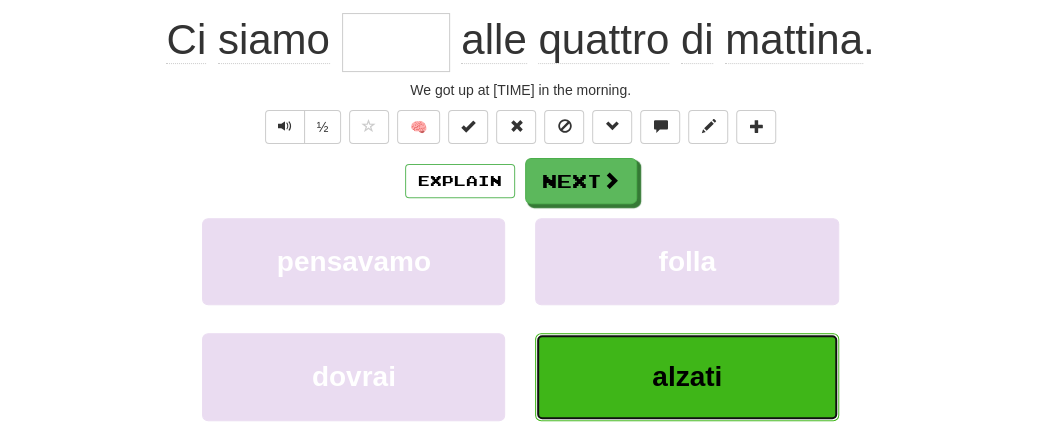 type on "******" 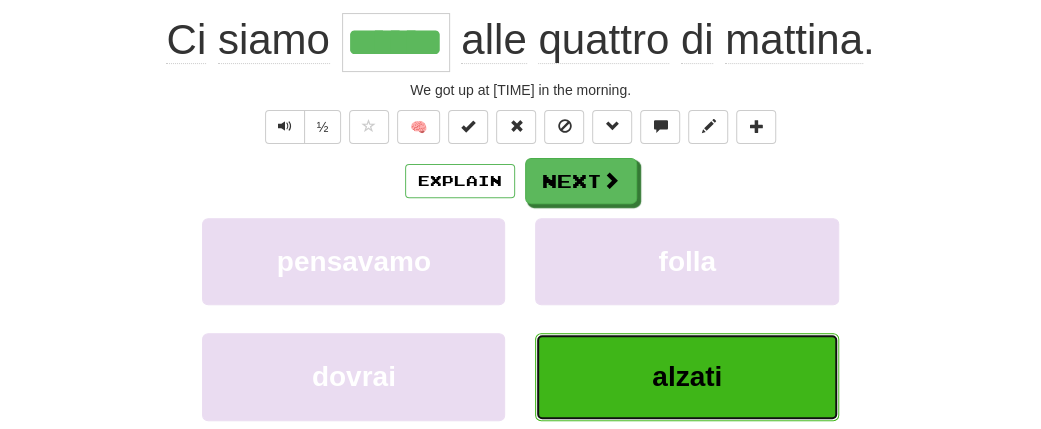 scroll, scrollTop: 211, scrollLeft: 0, axis: vertical 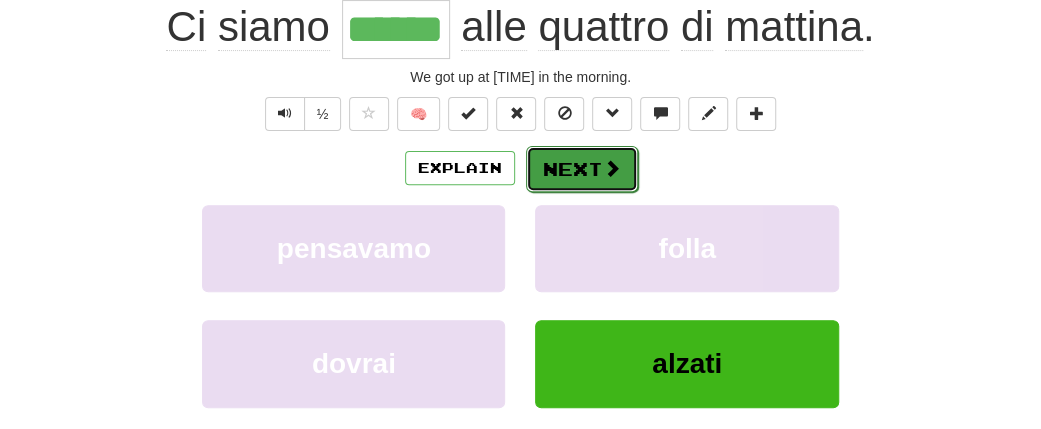 click on "Next" at bounding box center (582, 169) 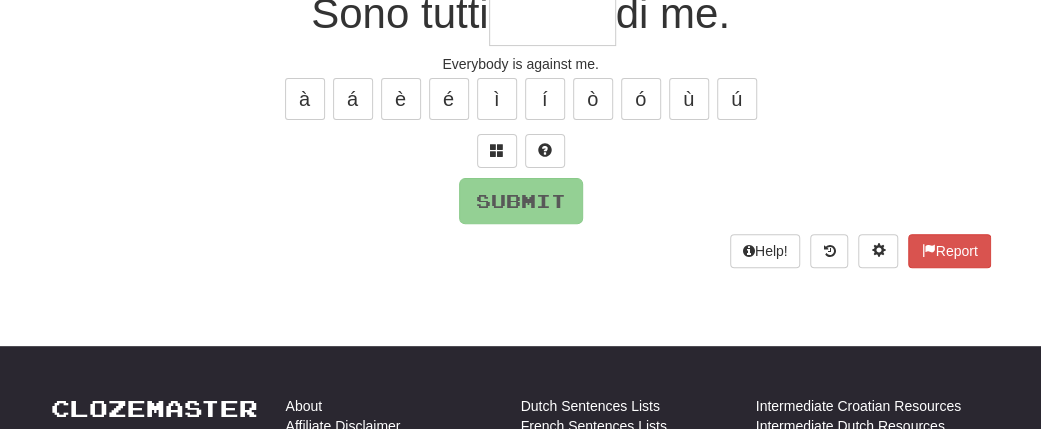 scroll, scrollTop: 198, scrollLeft: 0, axis: vertical 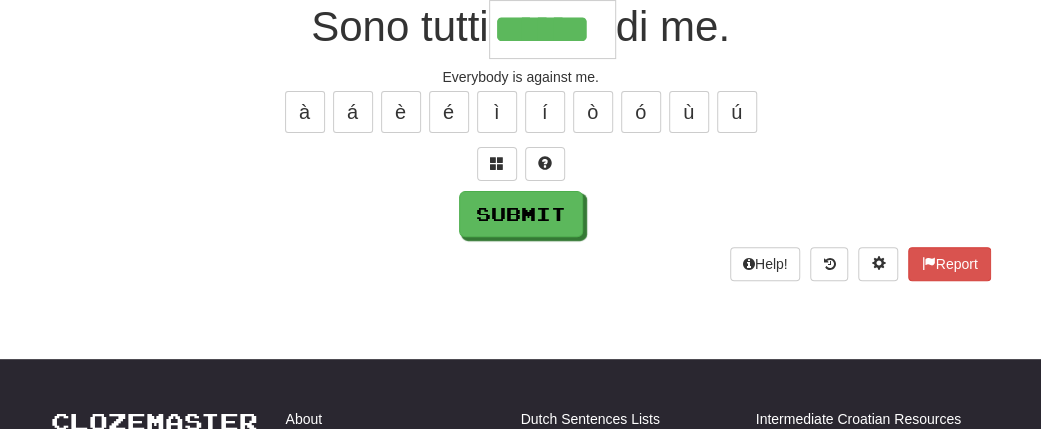 type on "******" 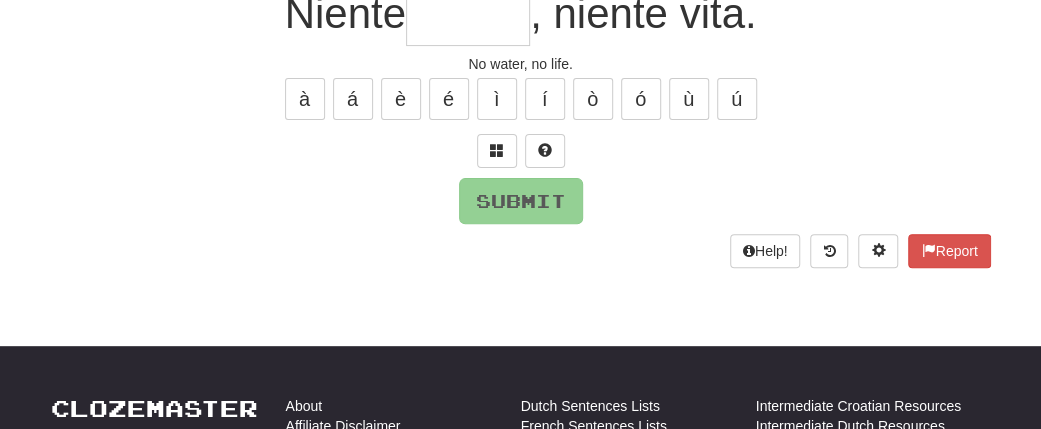 scroll, scrollTop: 198, scrollLeft: 0, axis: vertical 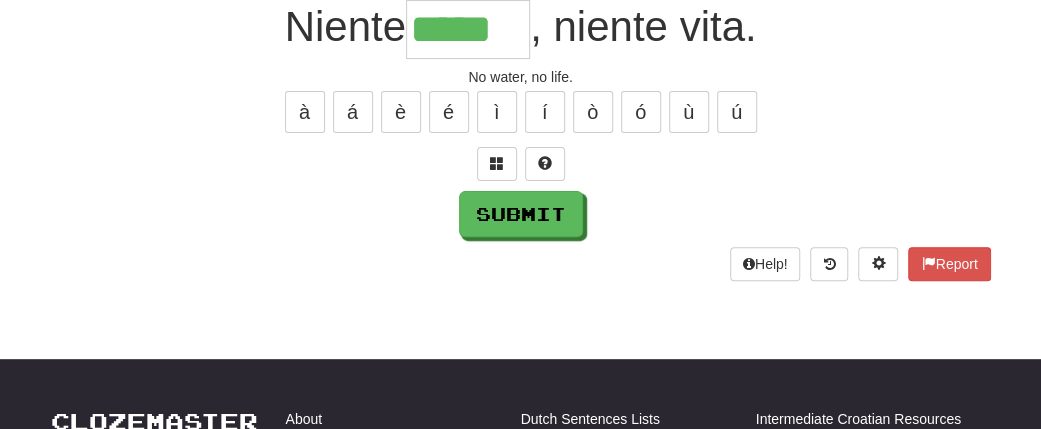 type on "*****" 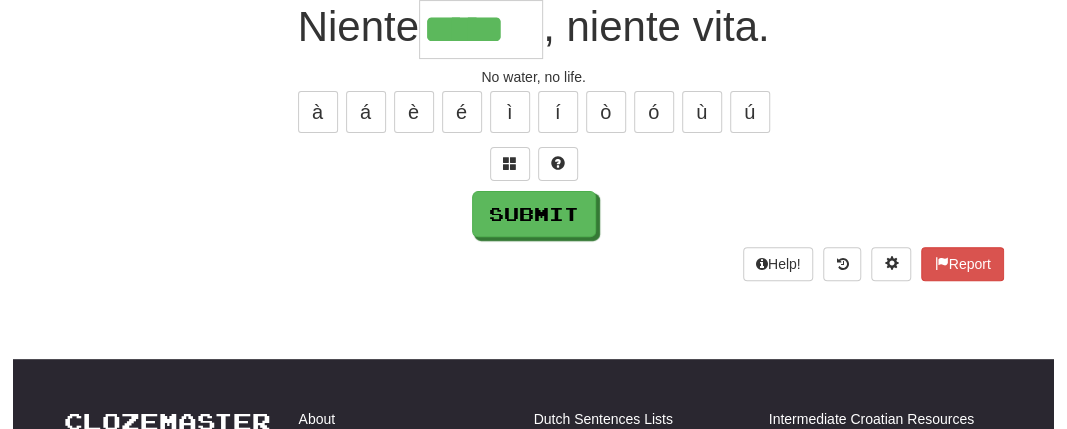 scroll, scrollTop: 211, scrollLeft: 0, axis: vertical 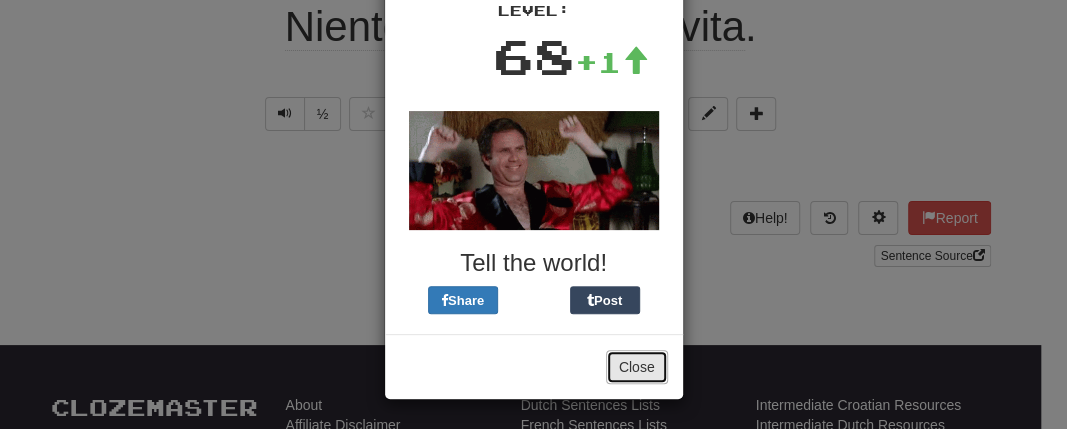 click on "Close" at bounding box center [637, 367] 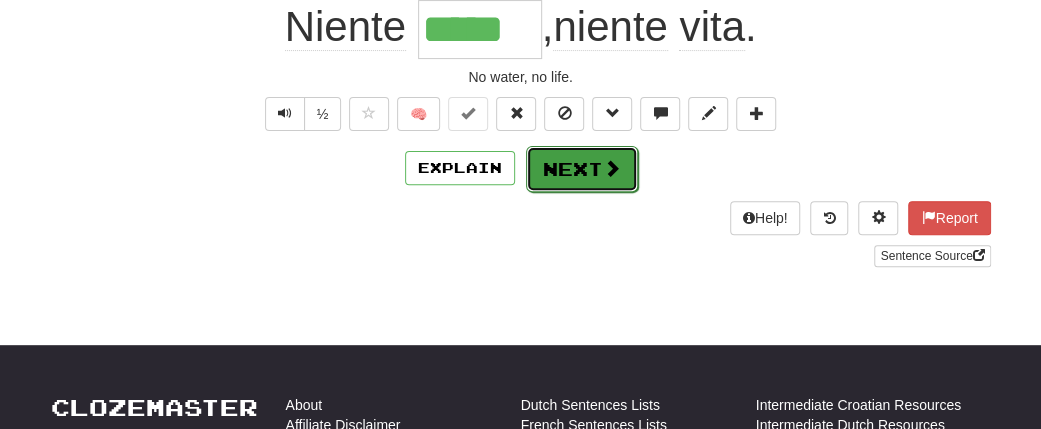 click on "Next" at bounding box center (582, 169) 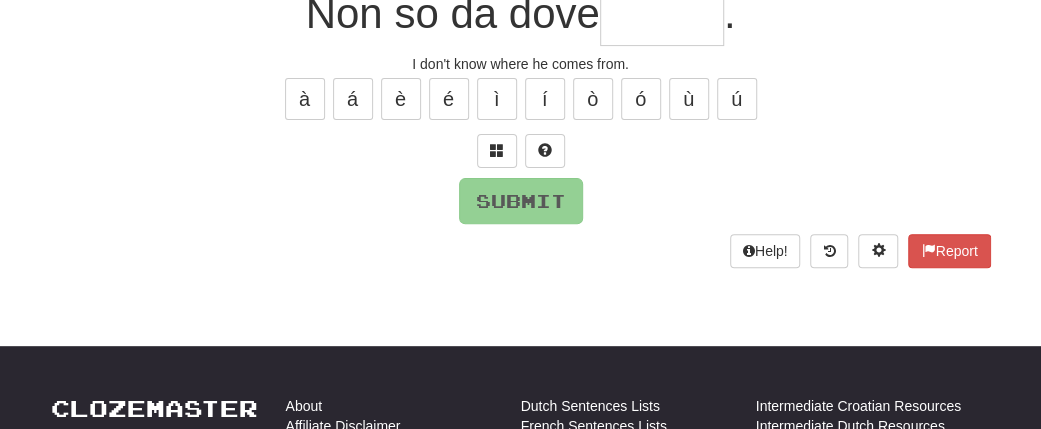 scroll, scrollTop: 198, scrollLeft: 0, axis: vertical 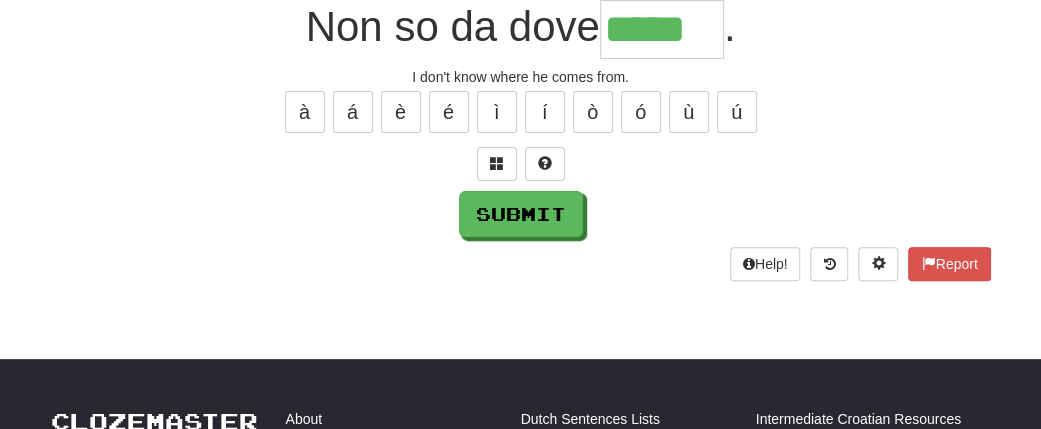 type on "*****" 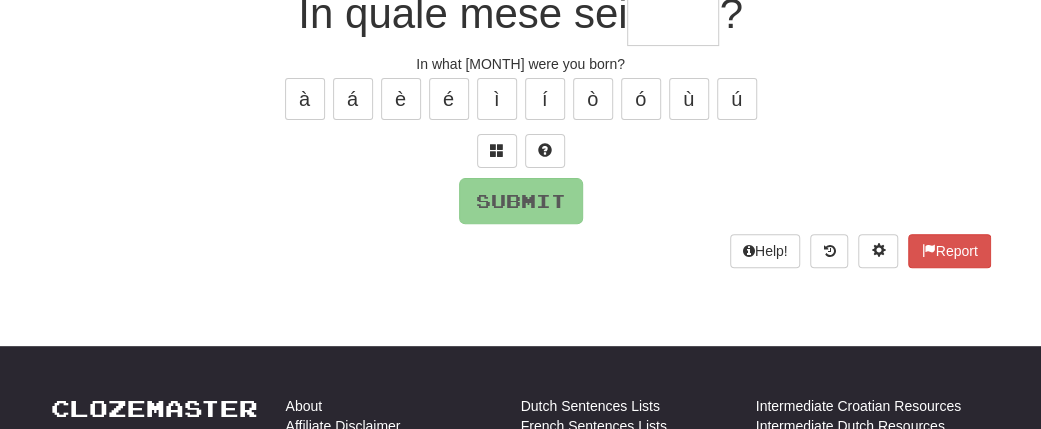 scroll, scrollTop: 198, scrollLeft: 0, axis: vertical 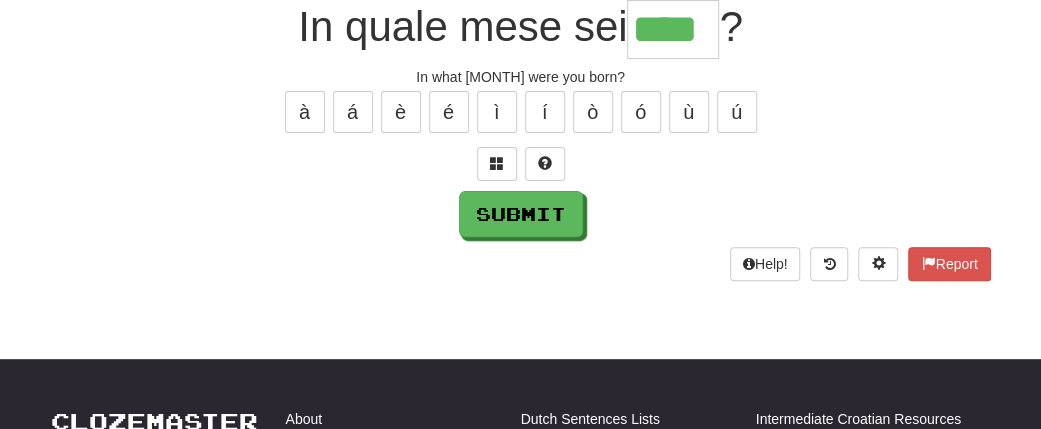type on "****" 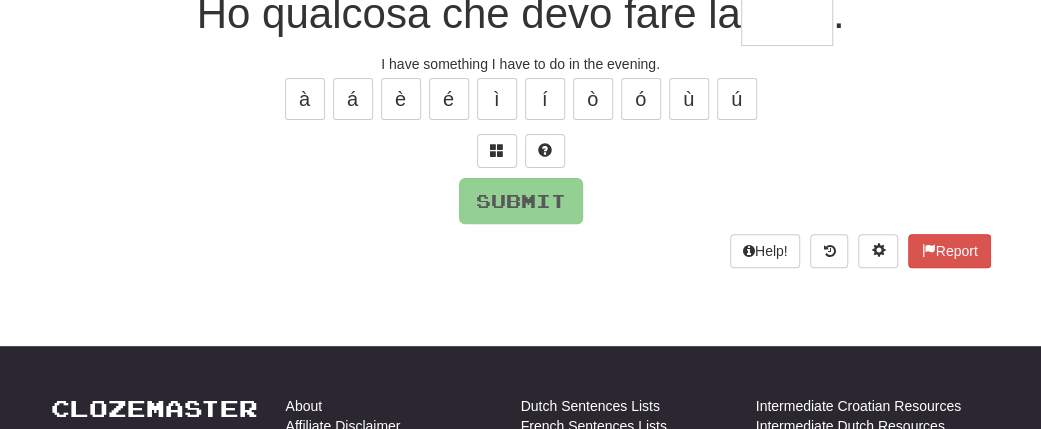 scroll, scrollTop: 198, scrollLeft: 0, axis: vertical 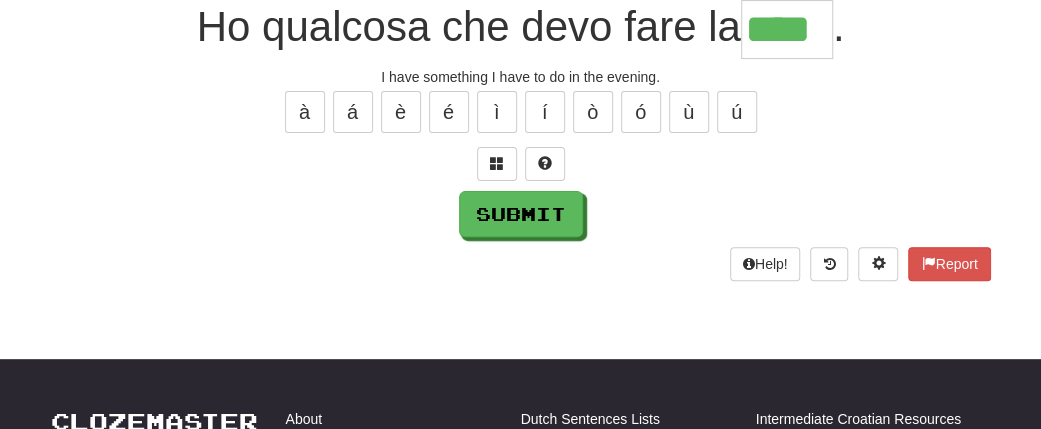 type on "****" 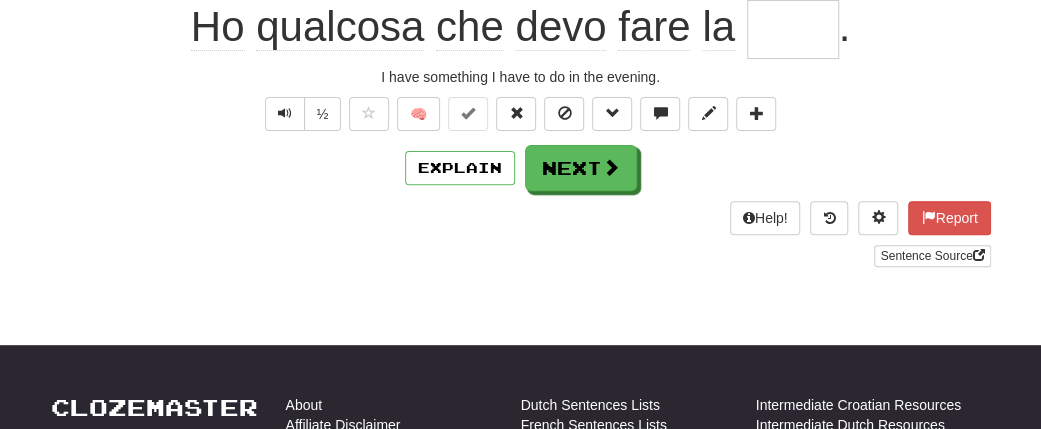 scroll, scrollTop: 198, scrollLeft: 0, axis: vertical 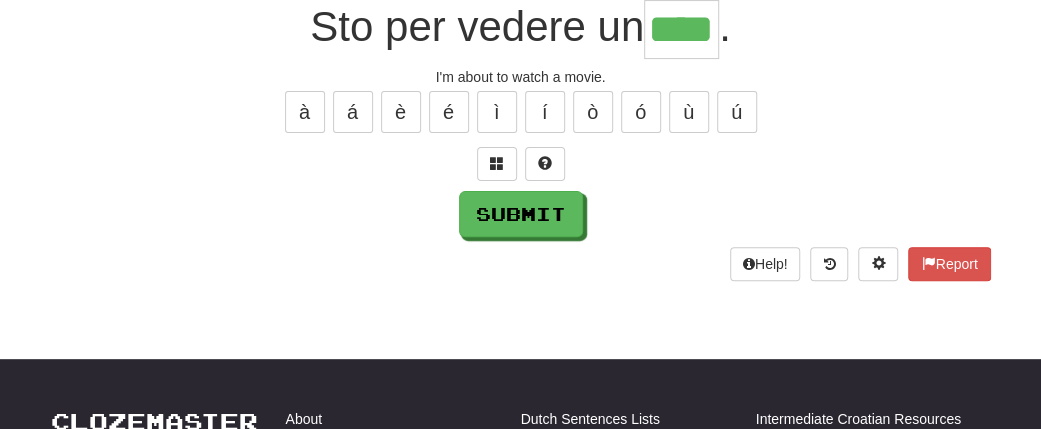 type on "****" 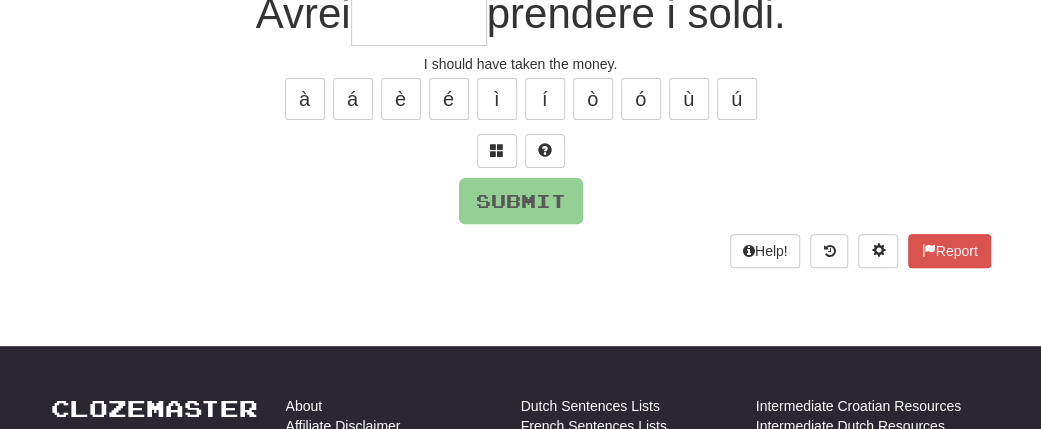 scroll, scrollTop: 198, scrollLeft: 0, axis: vertical 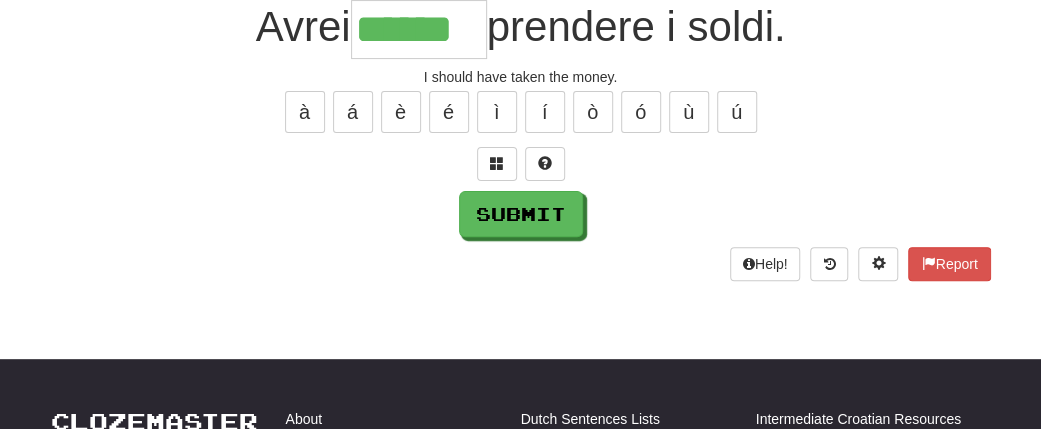 type on "******" 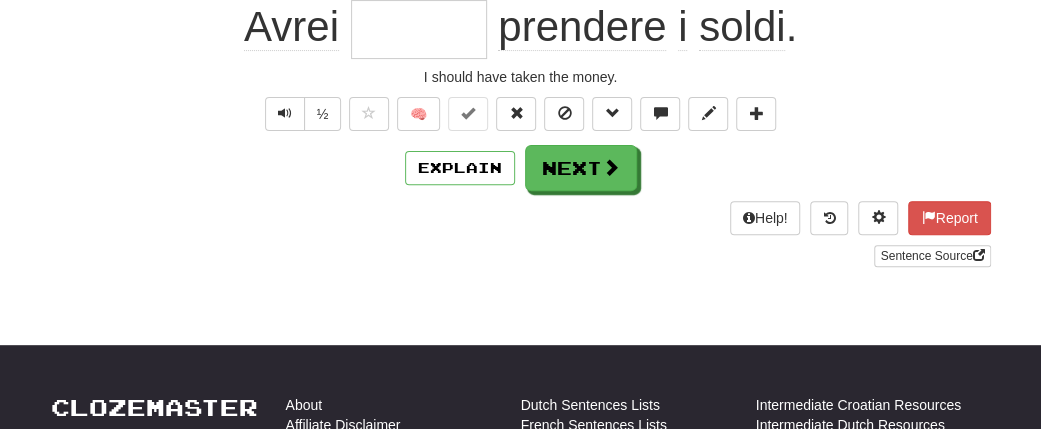 scroll, scrollTop: 198, scrollLeft: 0, axis: vertical 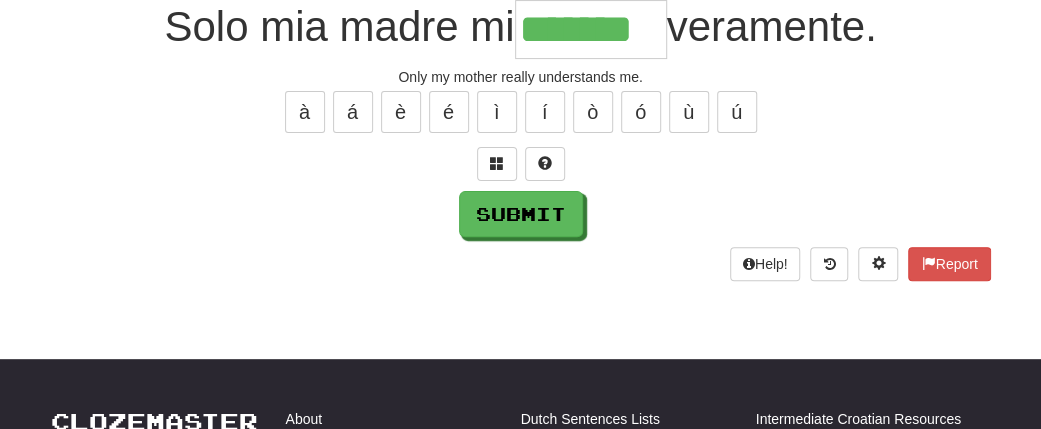 type on "*******" 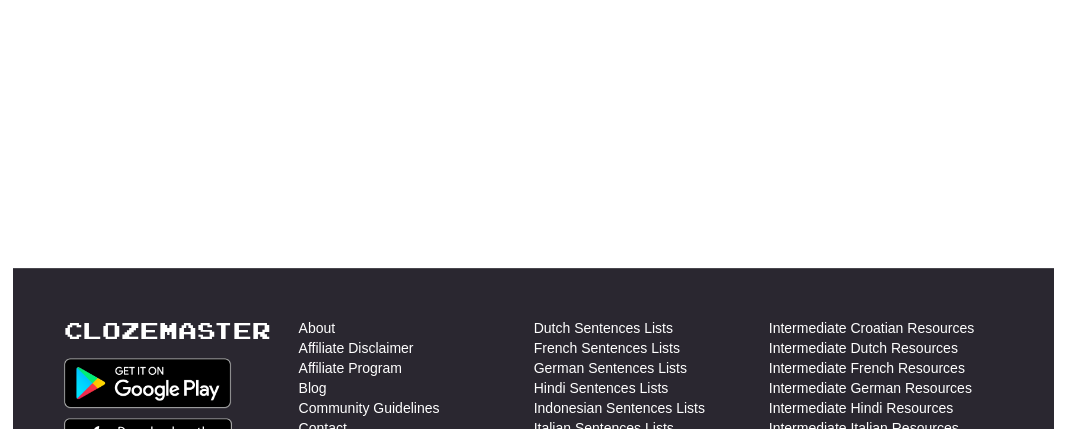 scroll, scrollTop: 298, scrollLeft: 0, axis: vertical 